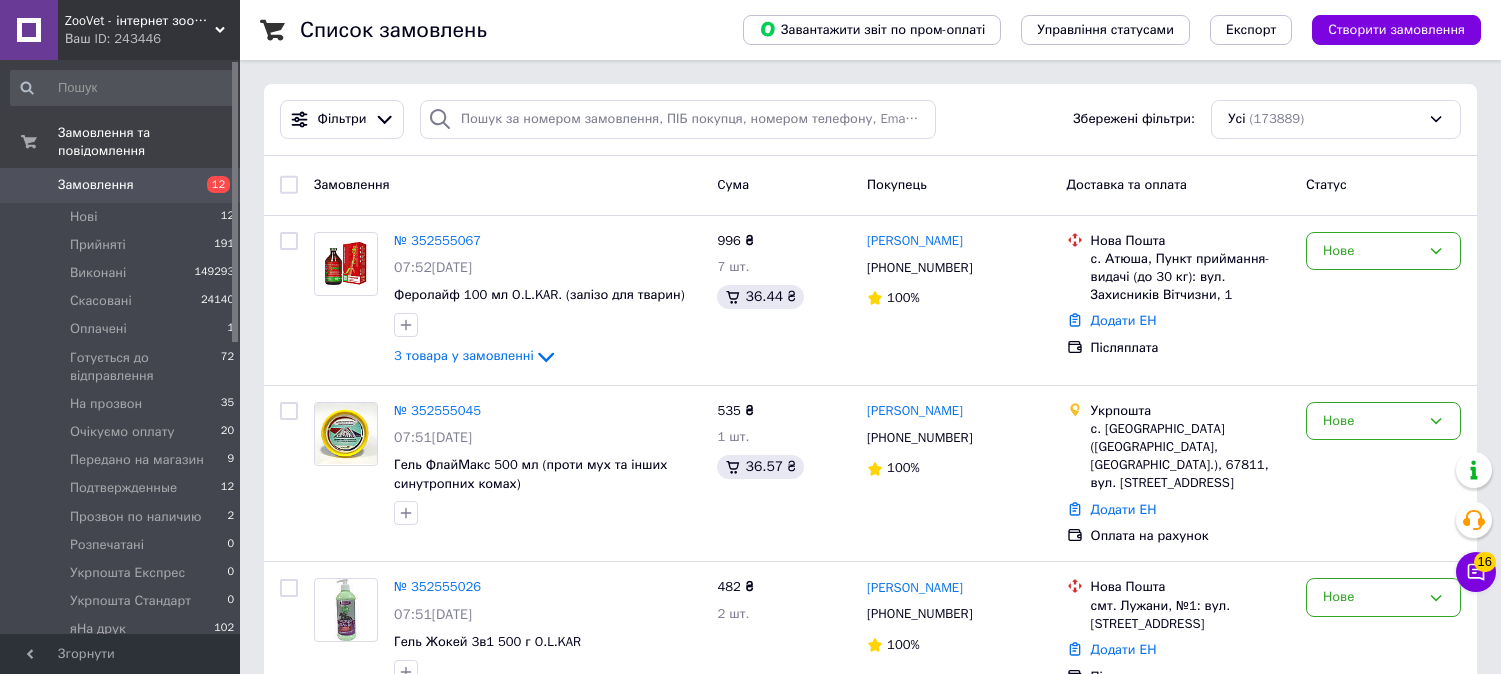 scroll, scrollTop: 0, scrollLeft: 0, axis: both 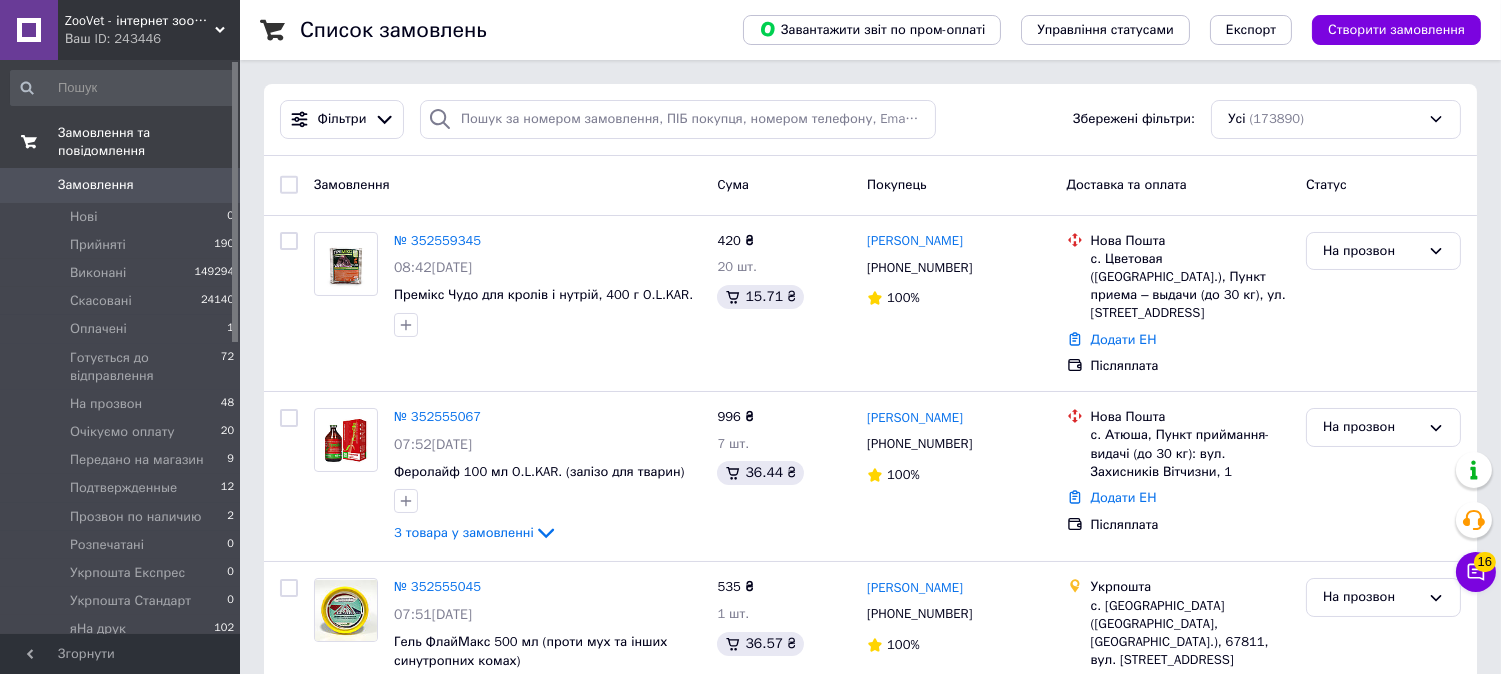 drag, startPoint x: 93, startPoint y: 166, endPoint x: 143, endPoint y: 143, distance: 55.03635 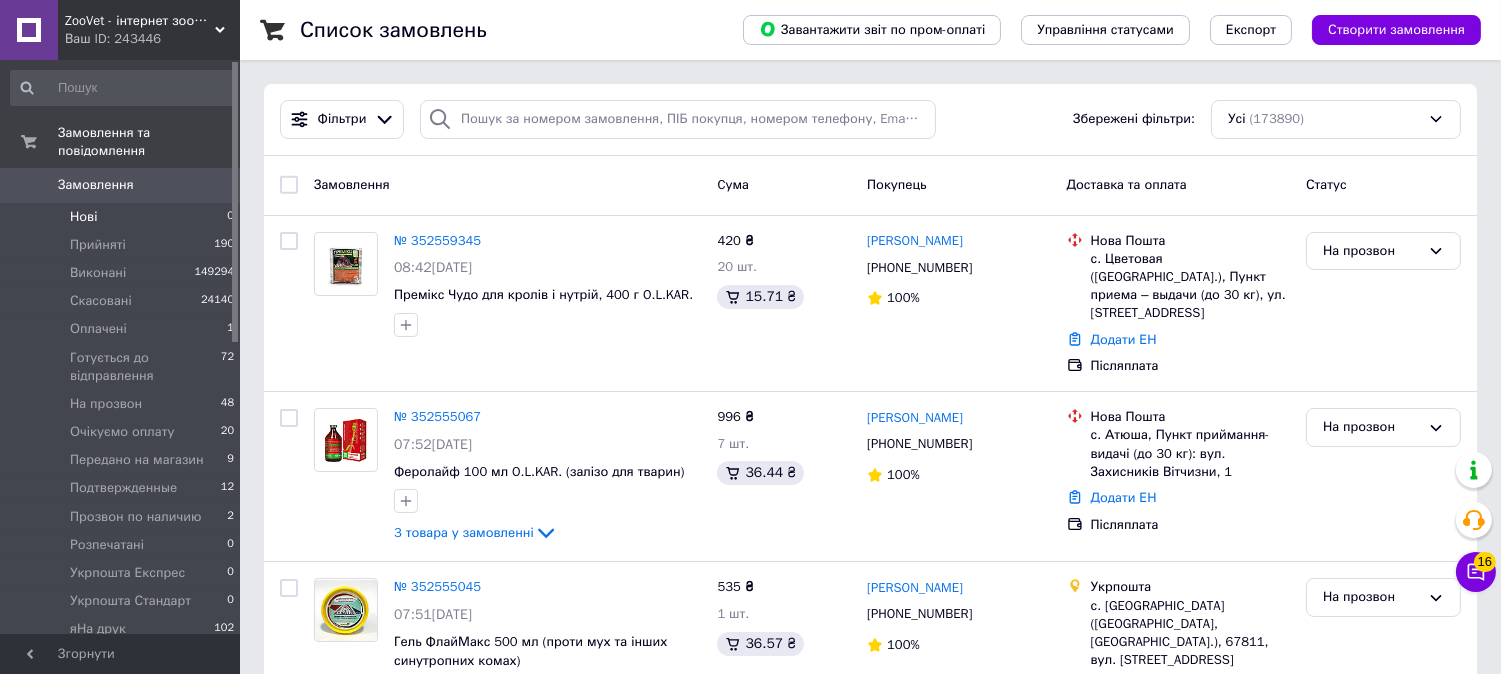 click on "Нові 0" at bounding box center (123, 217) 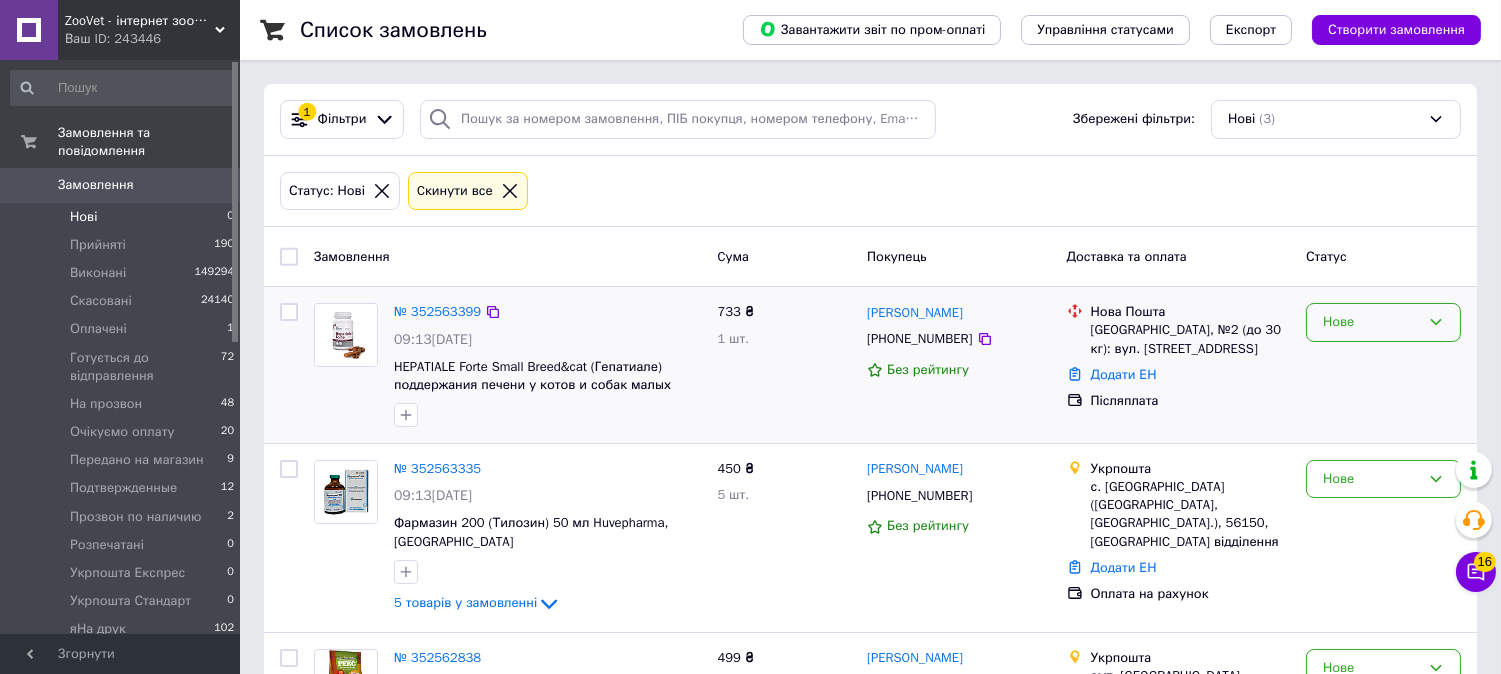 click on "Нове" at bounding box center [1371, 322] 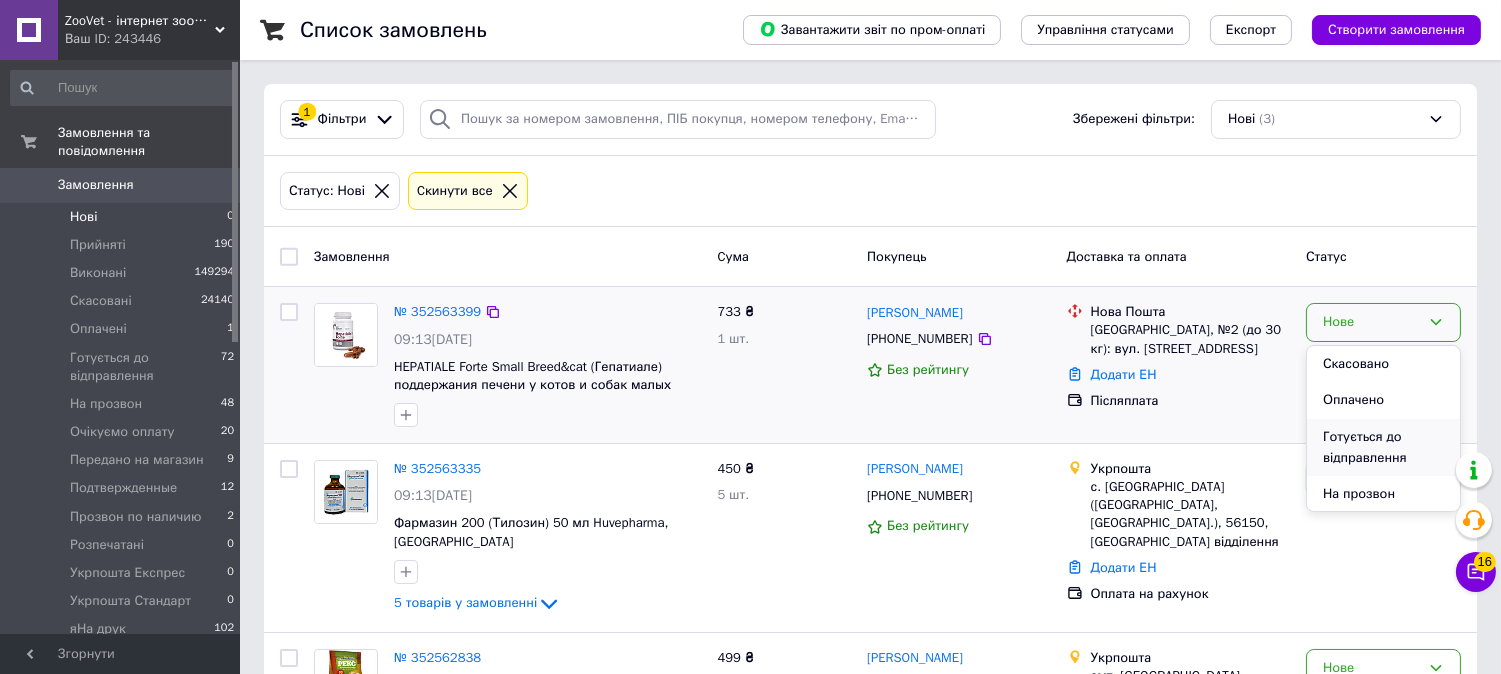 scroll, scrollTop: 111, scrollLeft: 0, axis: vertical 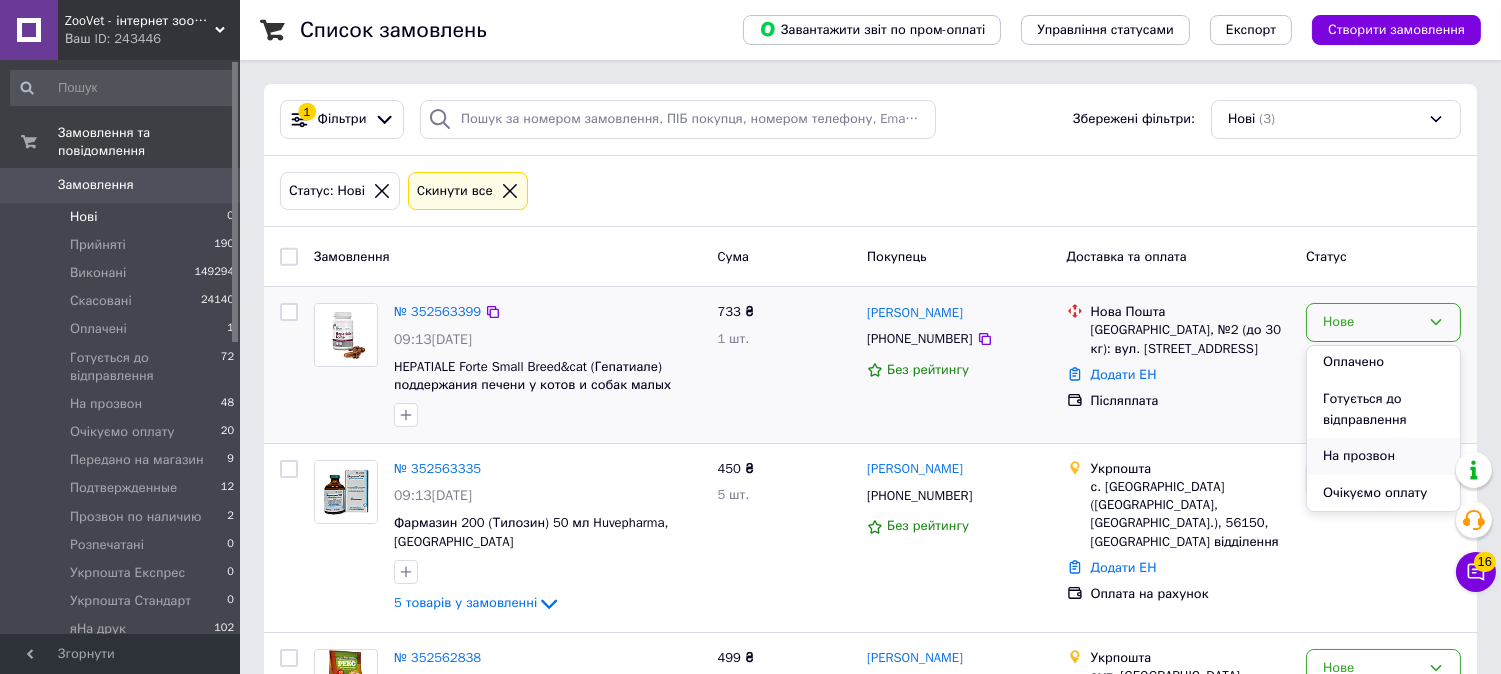 click on "На прозвон" at bounding box center (1383, 456) 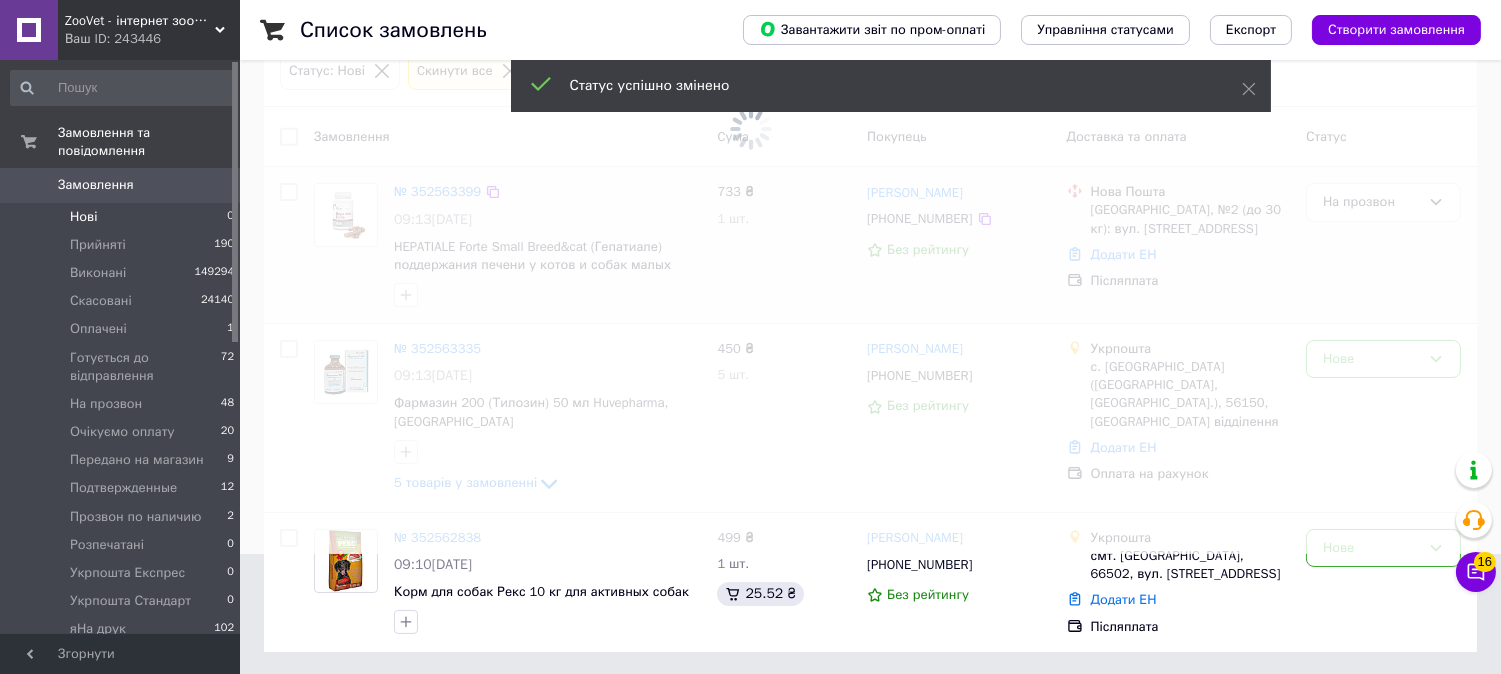 scroll, scrollTop: 122, scrollLeft: 0, axis: vertical 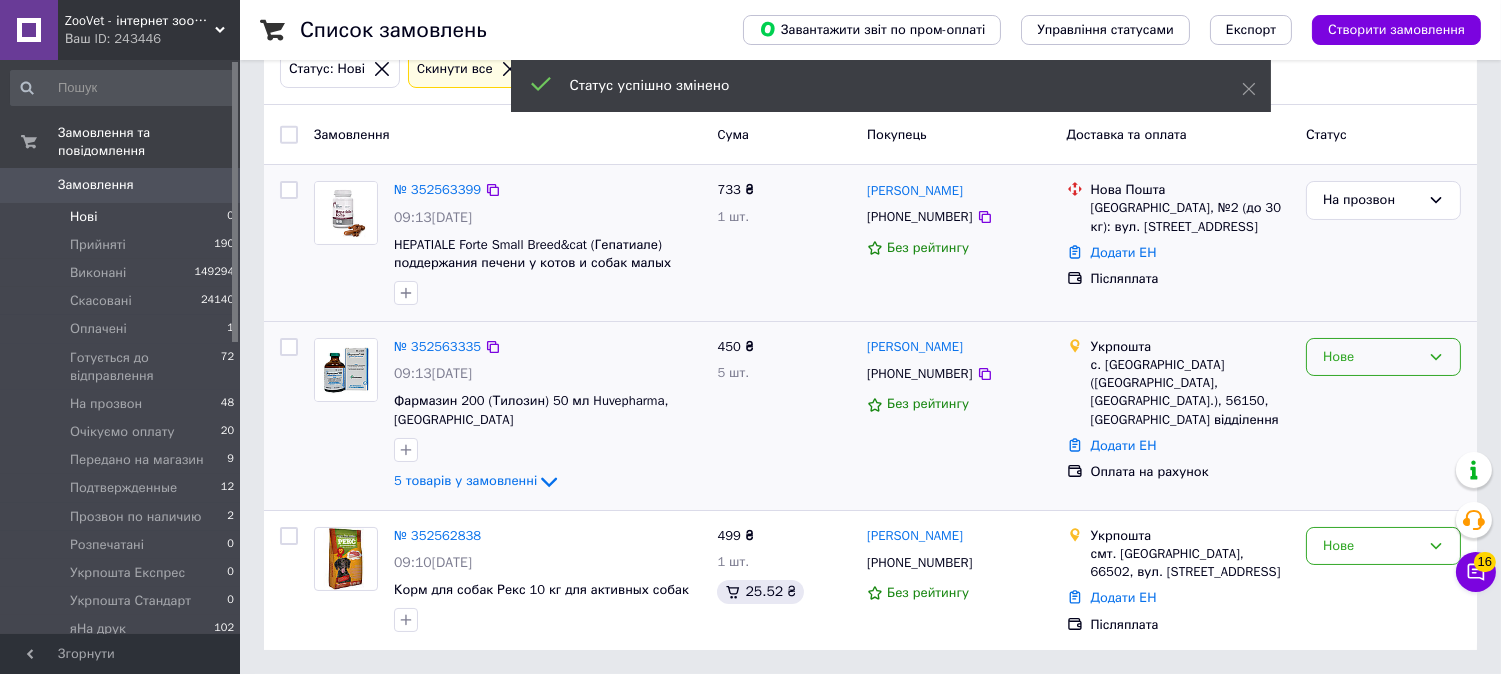 click on "Нове" at bounding box center [1371, 357] 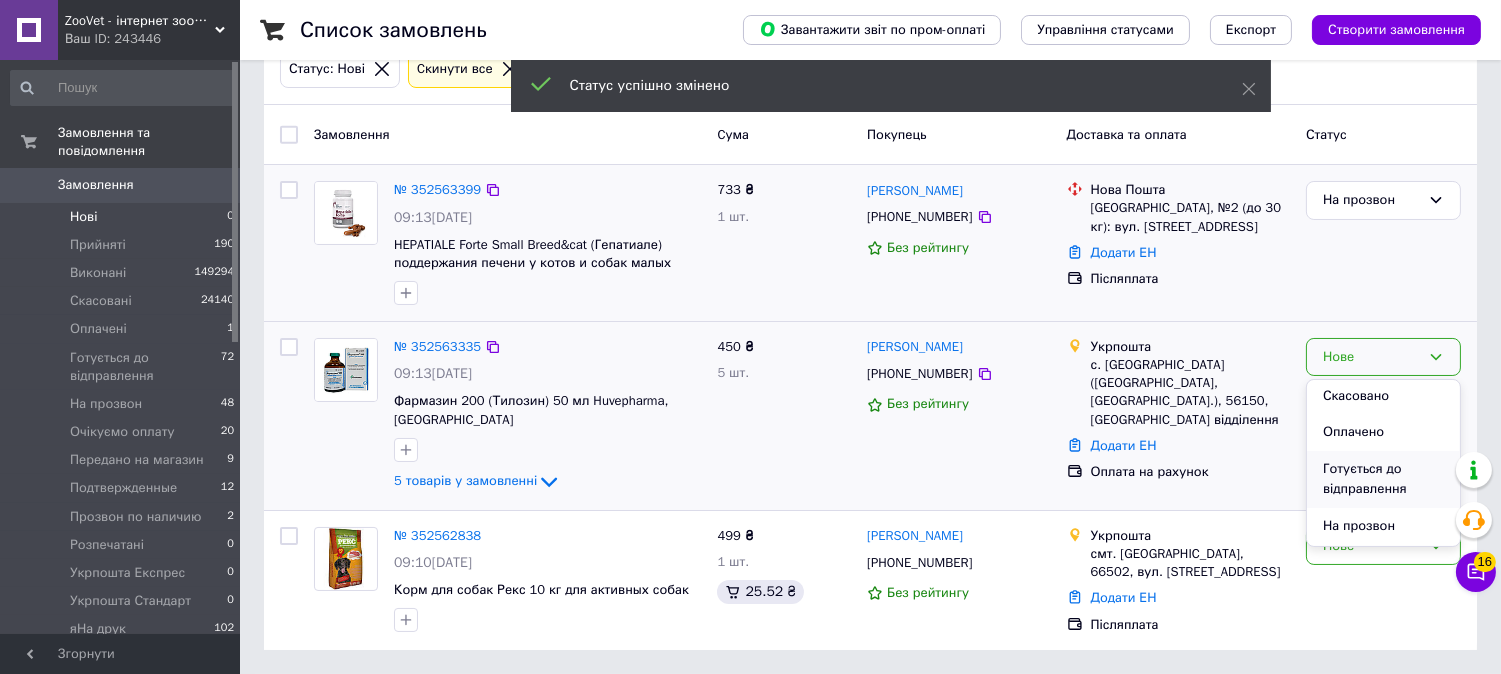 scroll, scrollTop: 111, scrollLeft: 0, axis: vertical 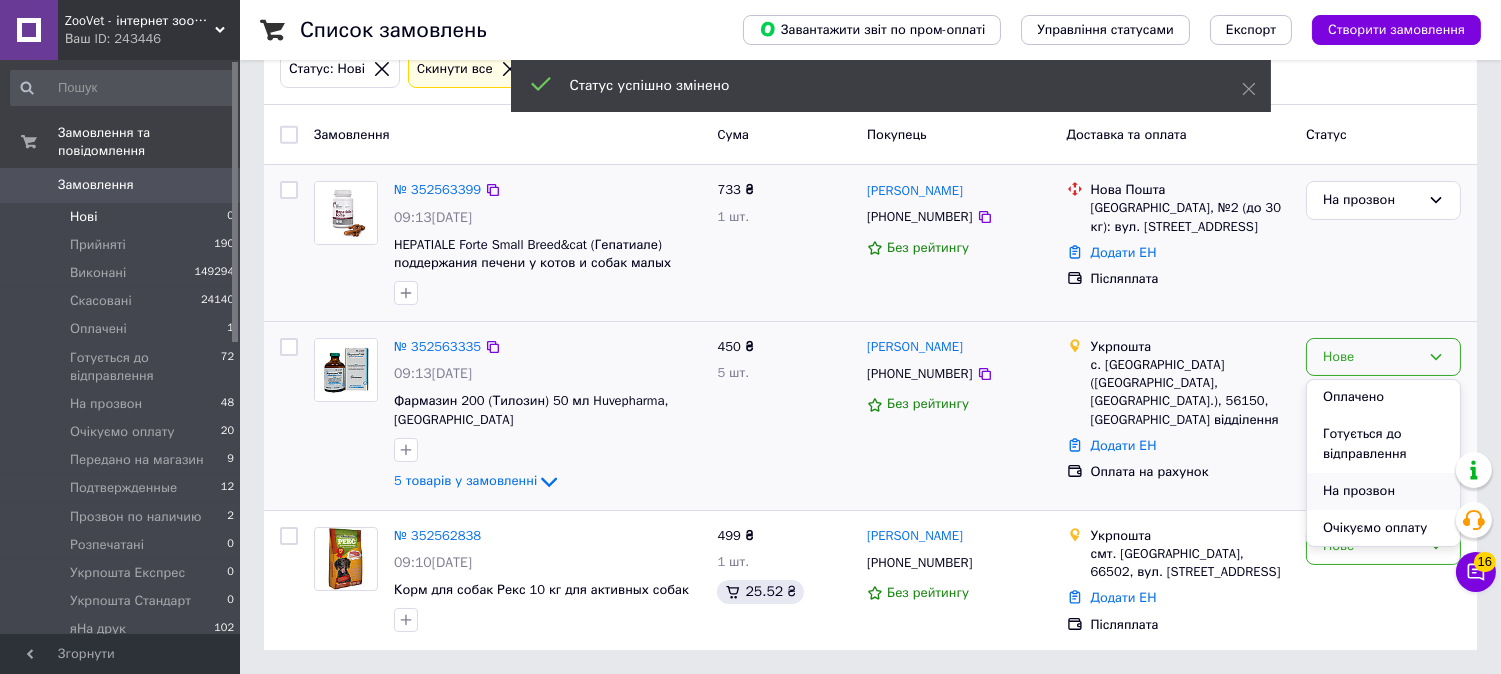 click on "На прозвон" at bounding box center (1383, 491) 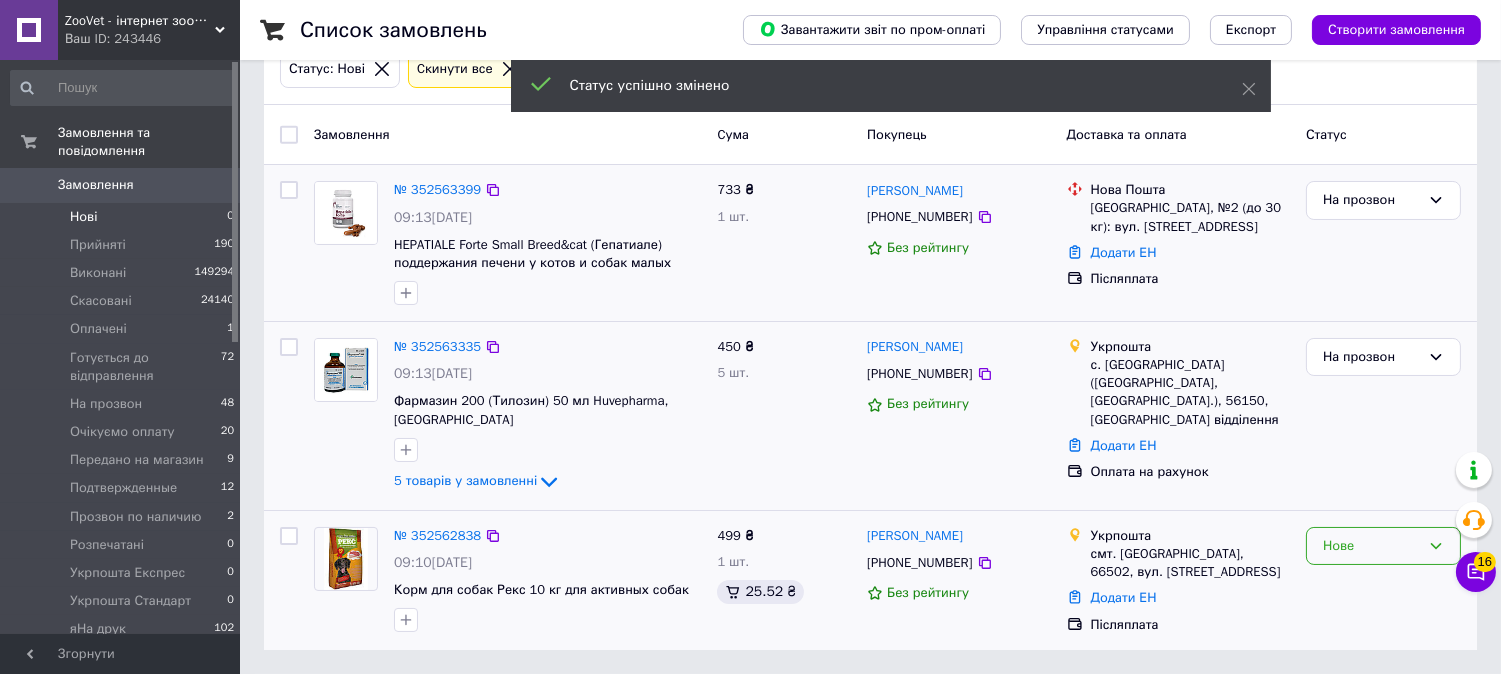 click on "Нове" at bounding box center (1371, 546) 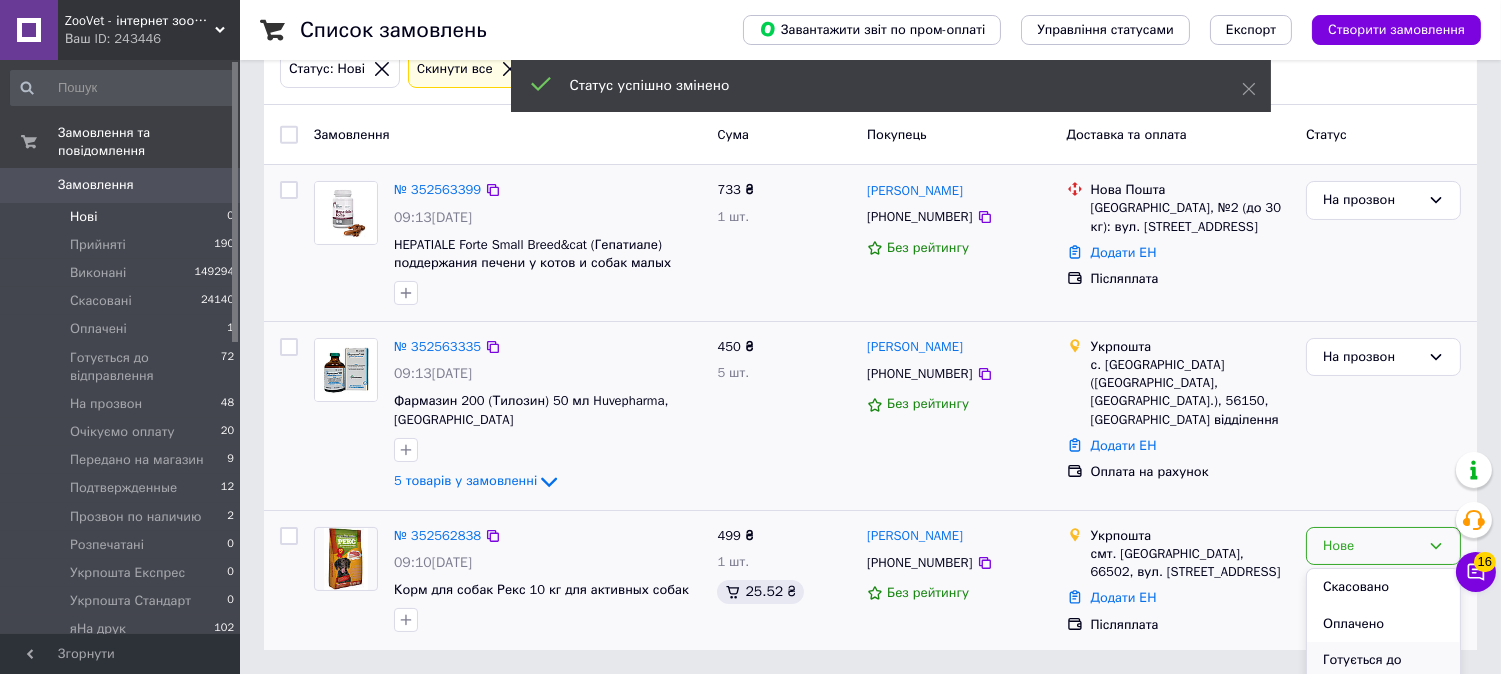scroll, scrollTop: 111, scrollLeft: 0, axis: vertical 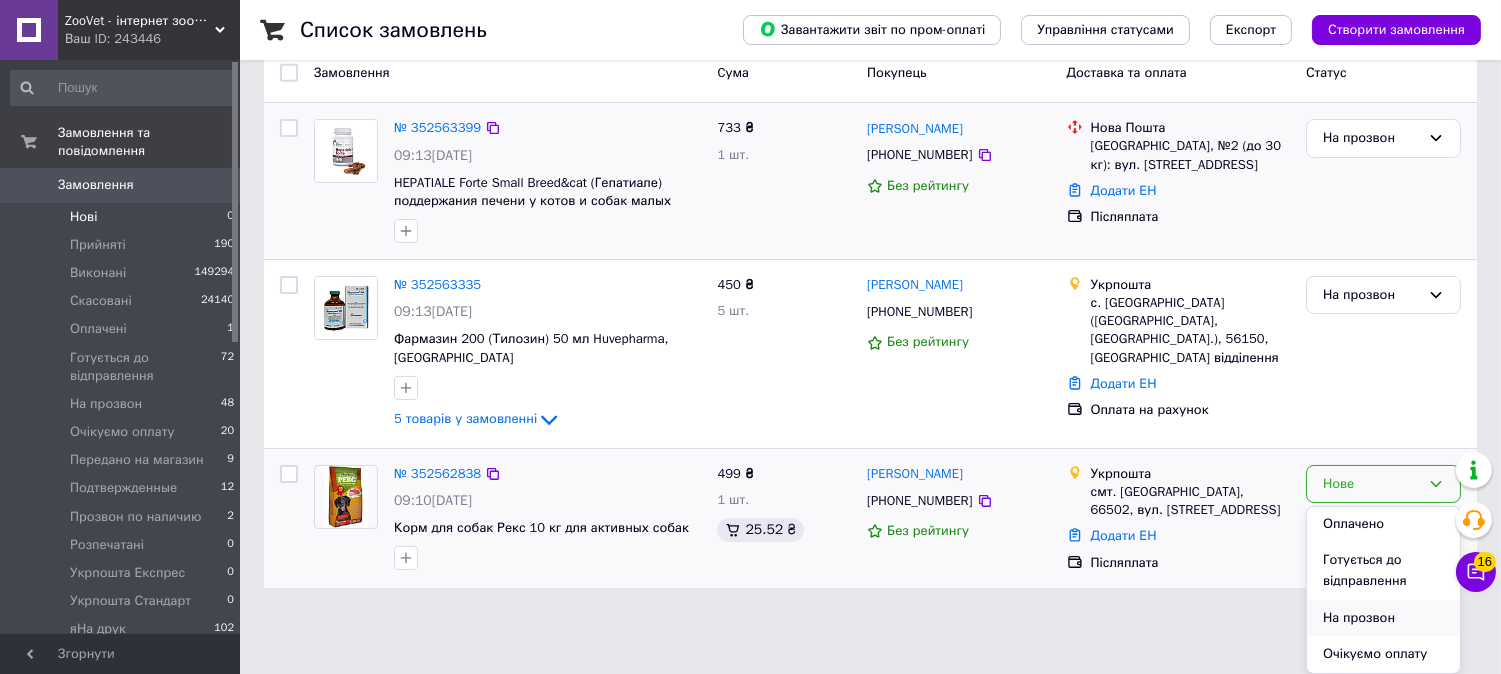 click on "На прозвон" at bounding box center (1383, 618) 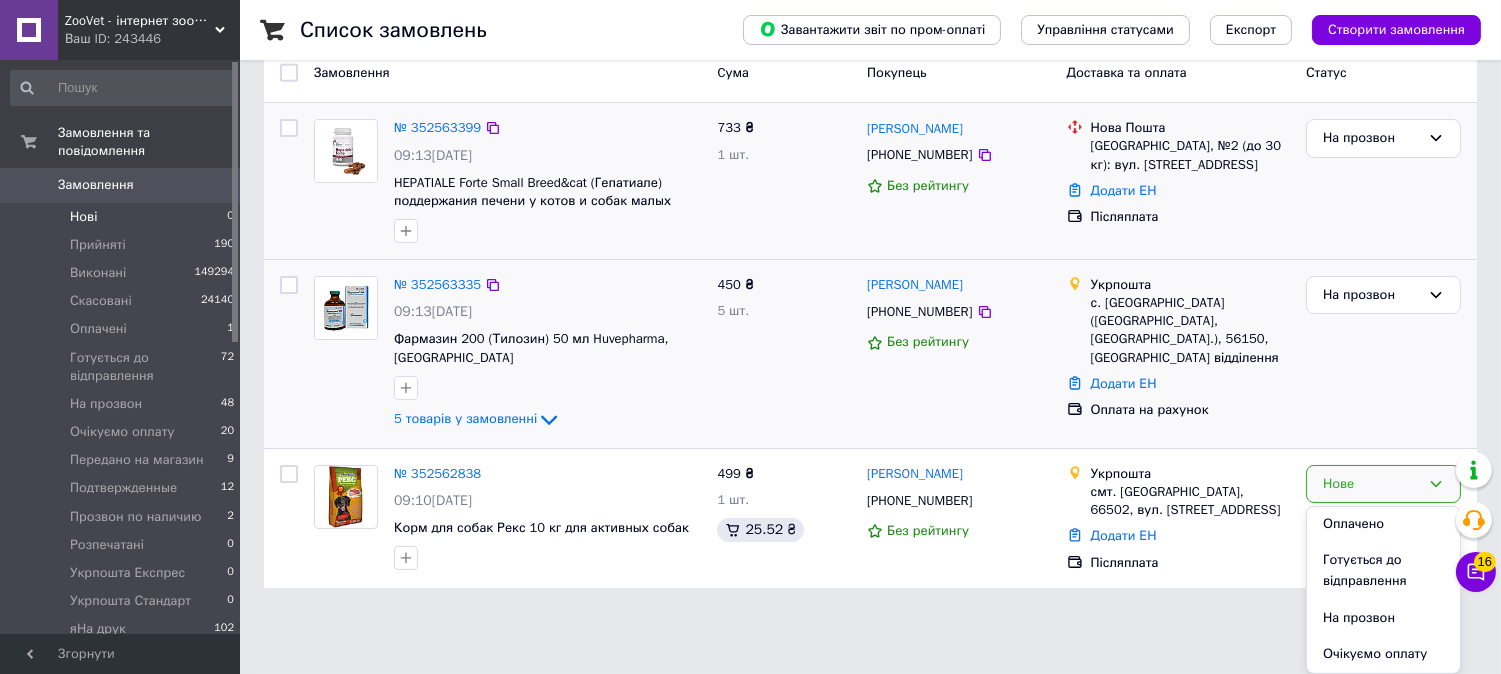 scroll, scrollTop: 122, scrollLeft: 0, axis: vertical 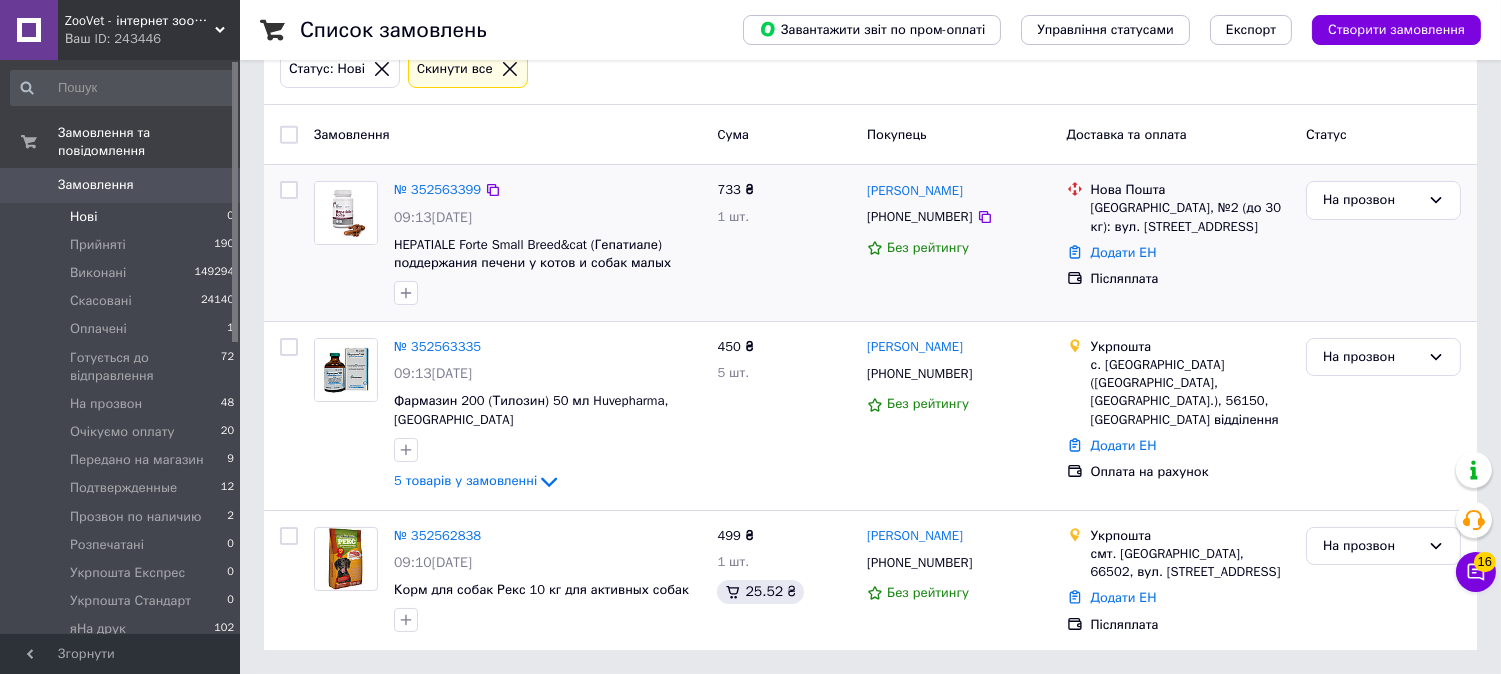 click on "Нові 0" at bounding box center (123, 217) 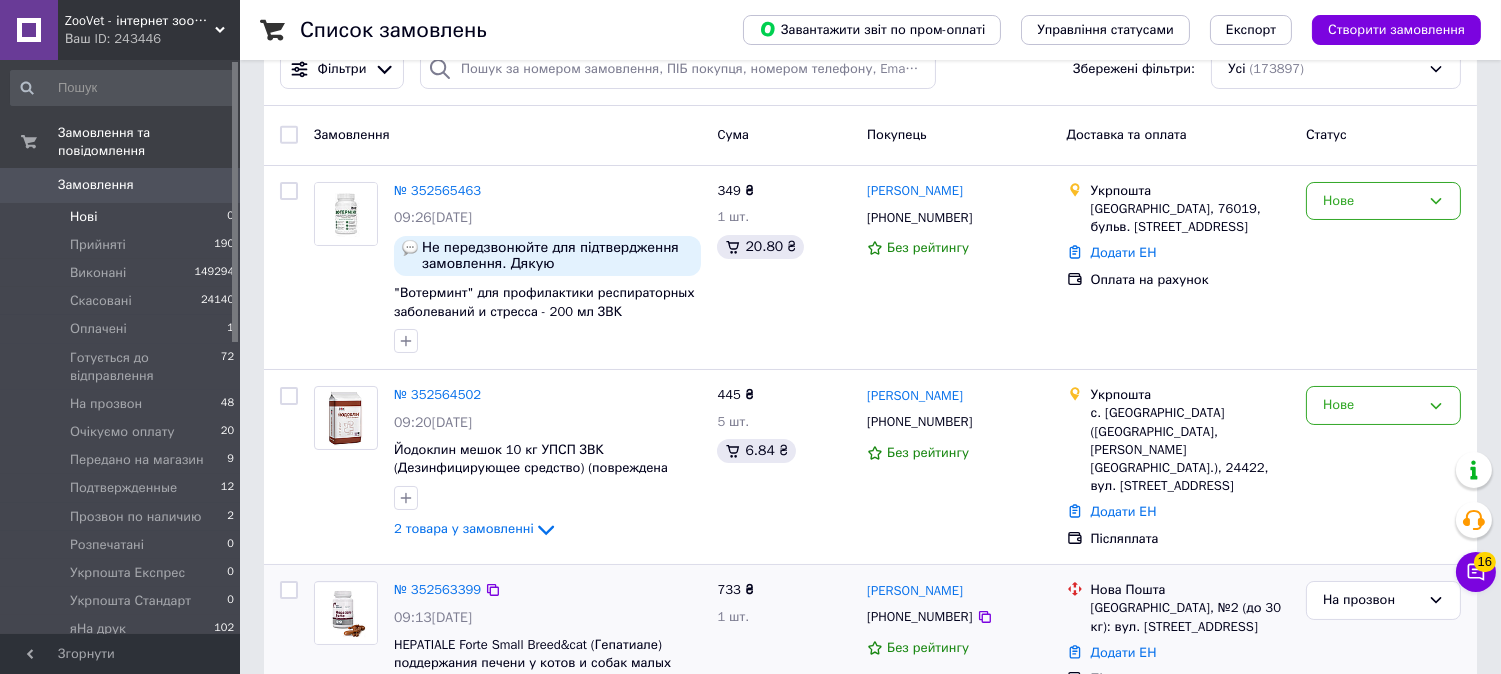 scroll, scrollTop: 0, scrollLeft: 0, axis: both 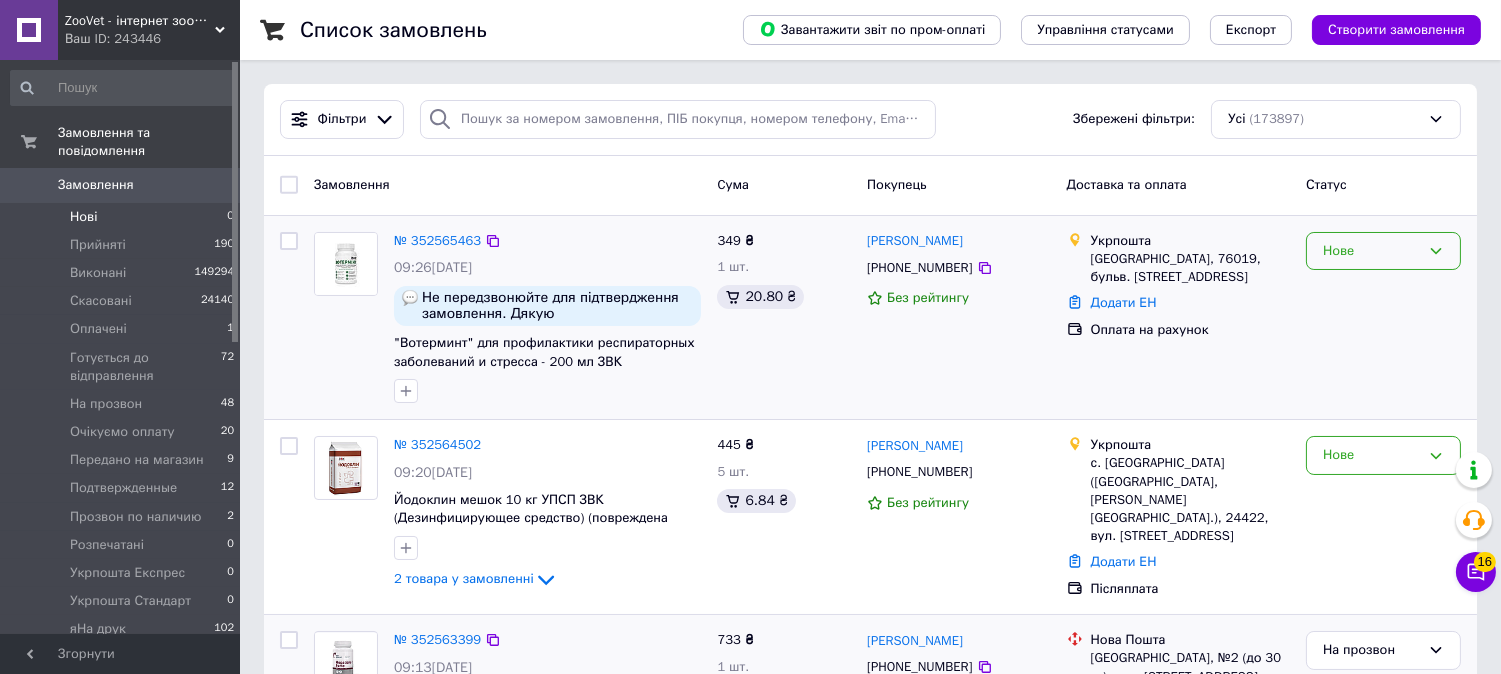 click on "Нове" at bounding box center (1371, 251) 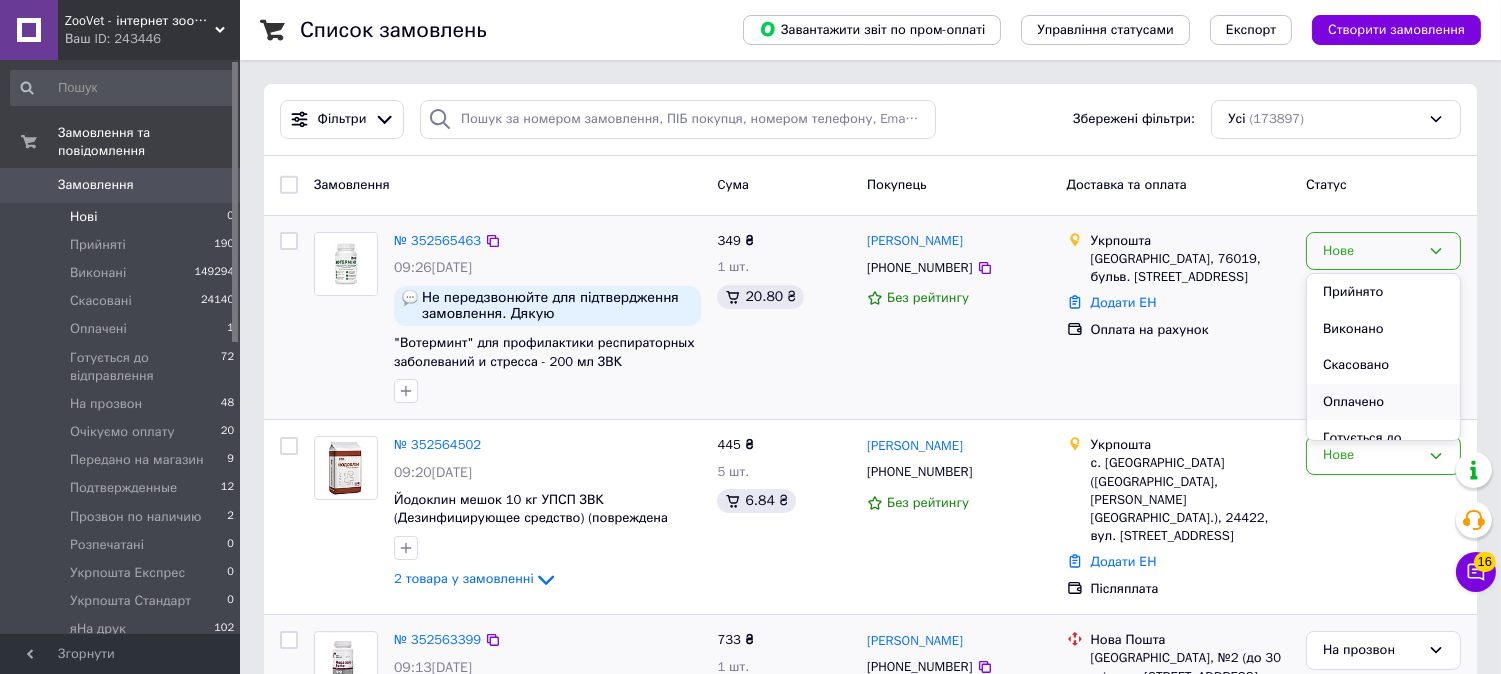scroll, scrollTop: 111, scrollLeft: 0, axis: vertical 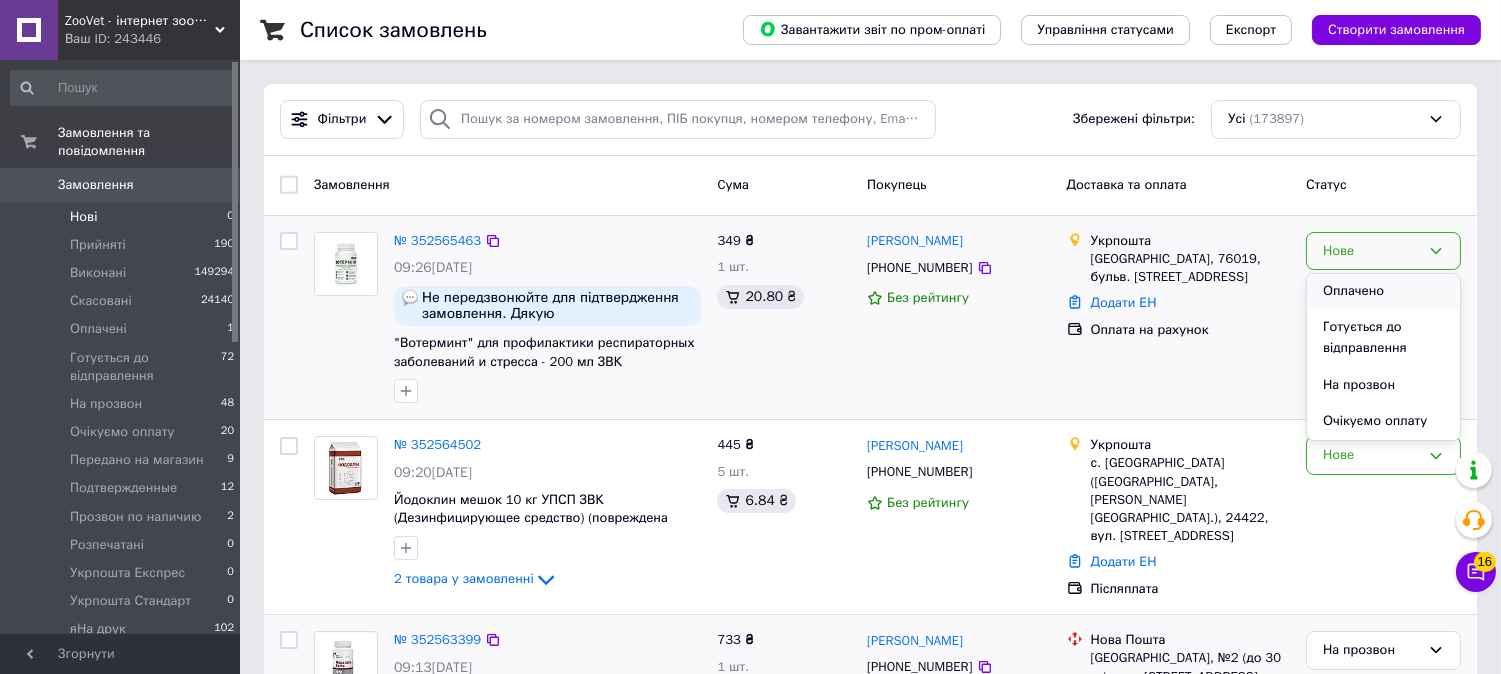 click on "На прозвон" at bounding box center (1383, 385) 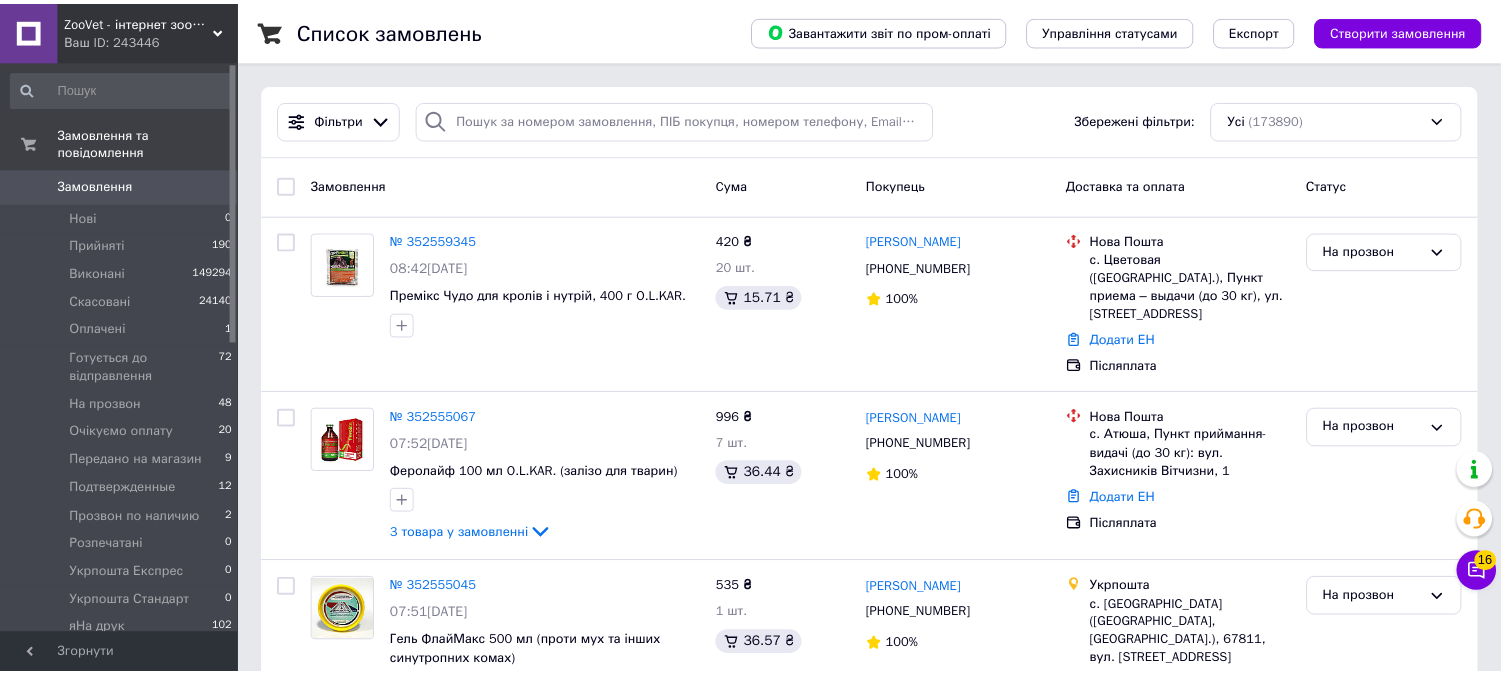 scroll, scrollTop: 0, scrollLeft: 0, axis: both 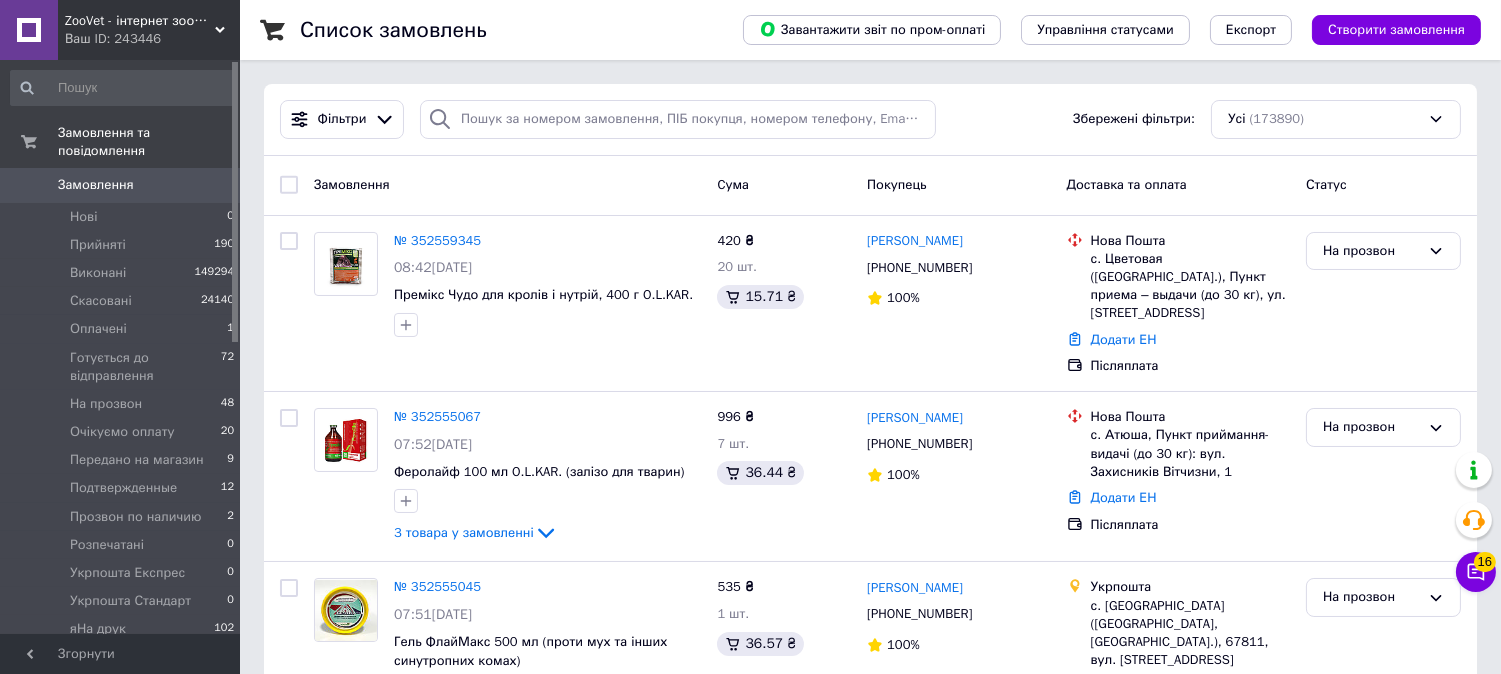 drag, startPoint x: 147, startPoint y: 167, endPoint x: 478, endPoint y: 77, distance: 343.0175 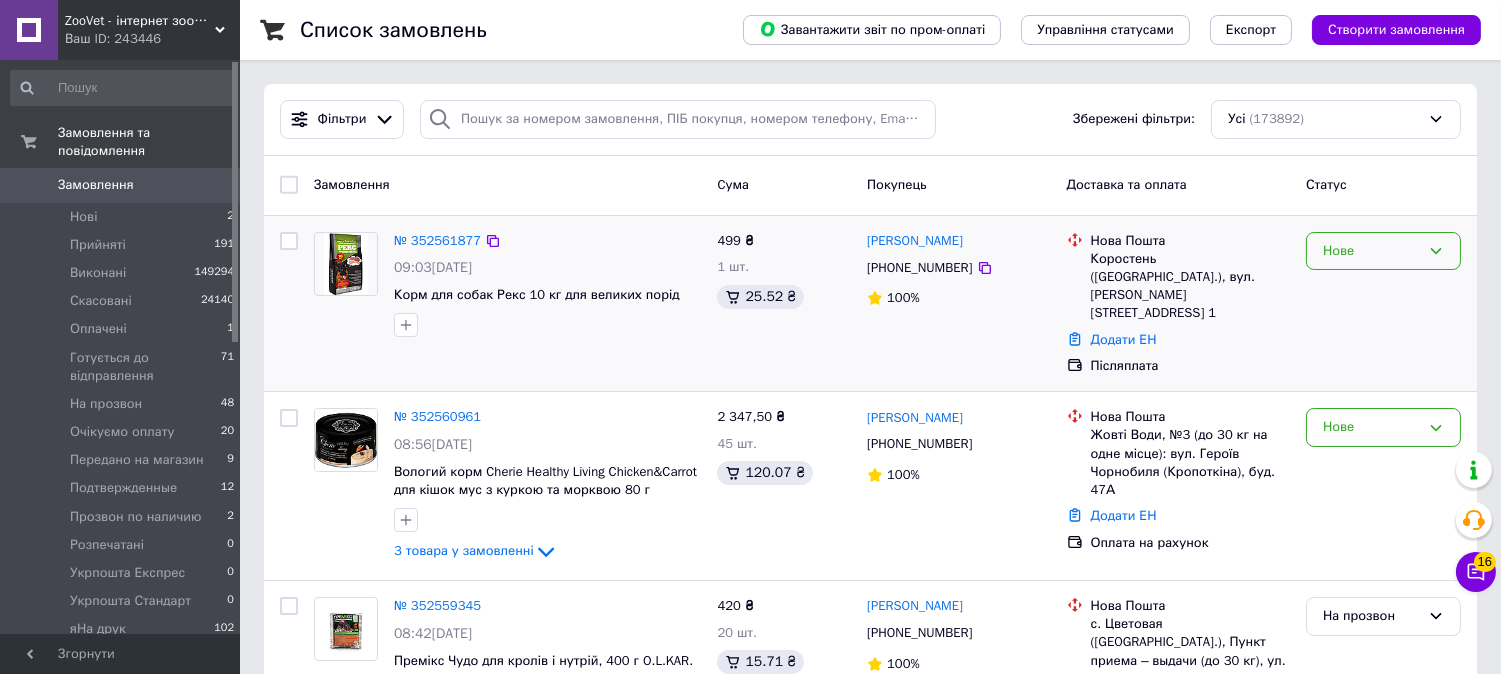 click on "Нове" at bounding box center [1371, 251] 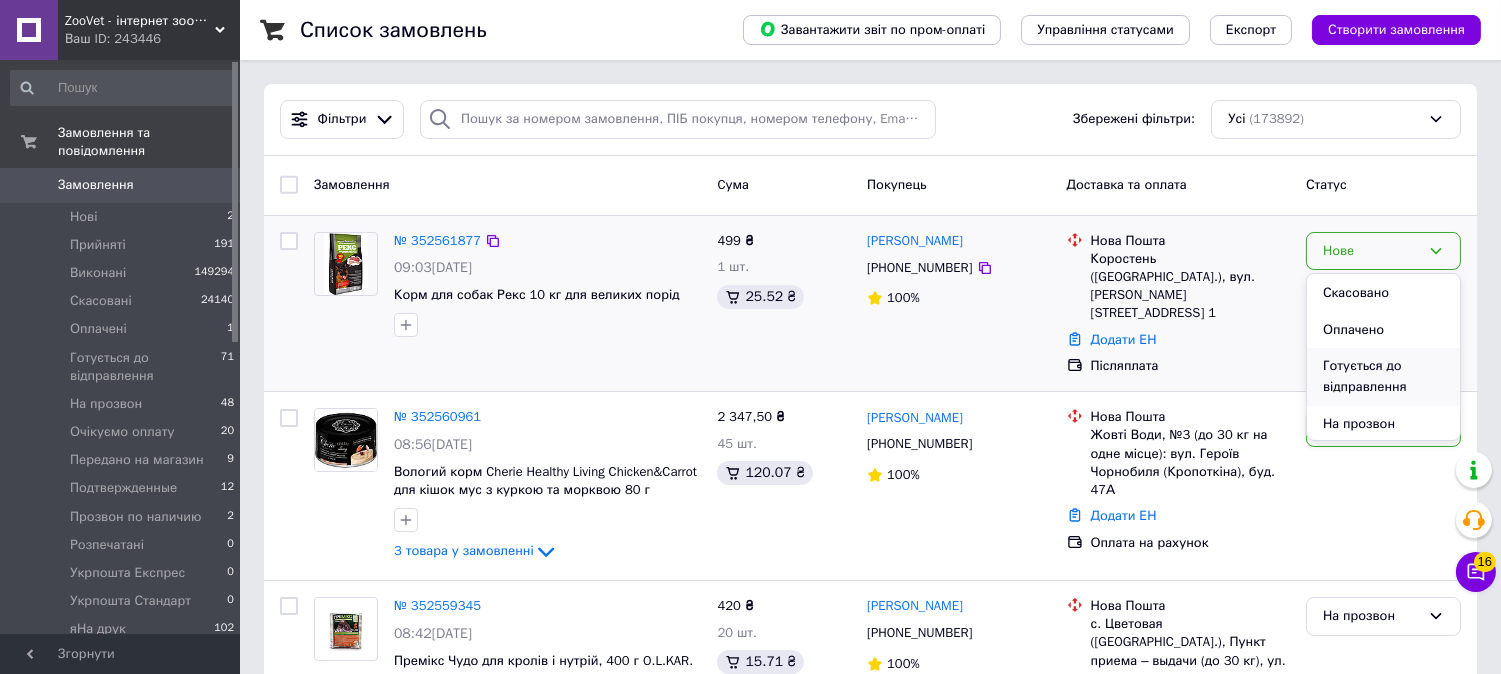 scroll, scrollTop: 111, scrollLeft: 0, axis: vertical 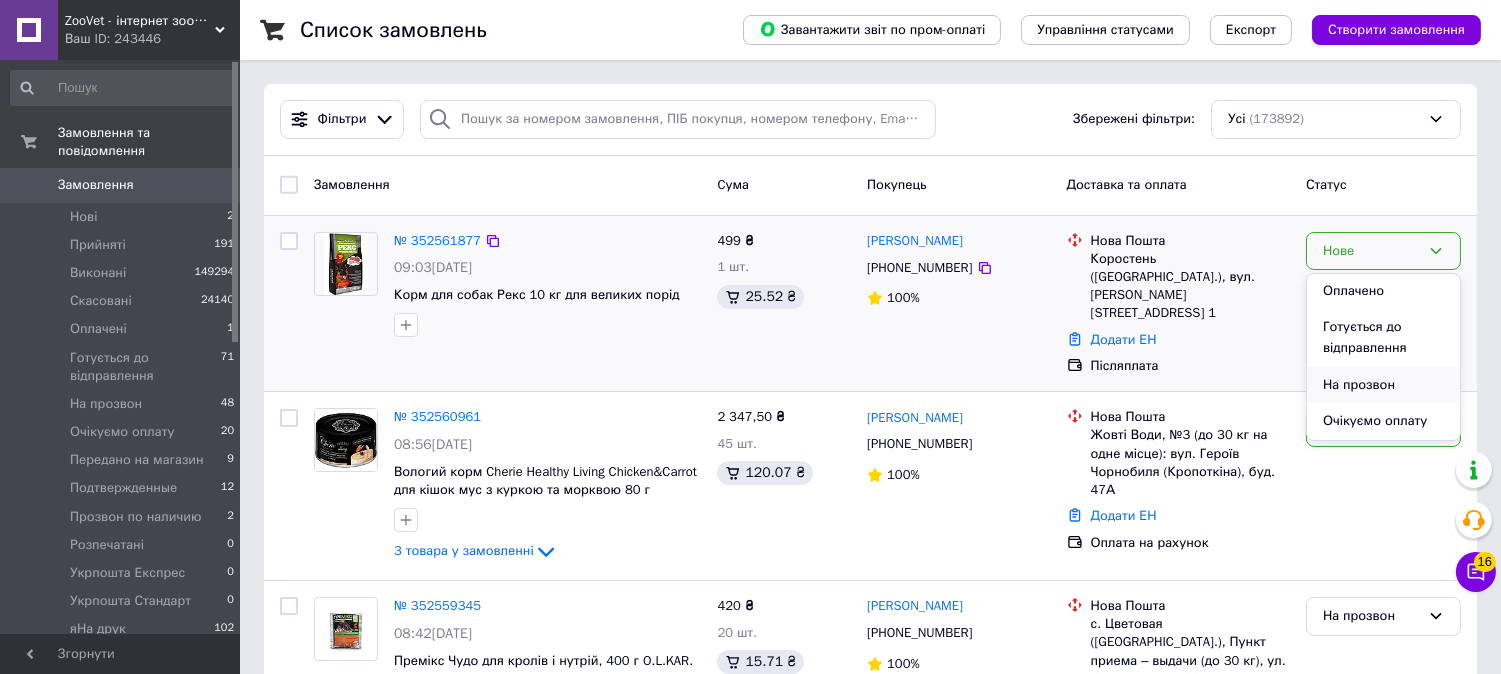 click on "На прозвон" at bounding box center [1383, 385] 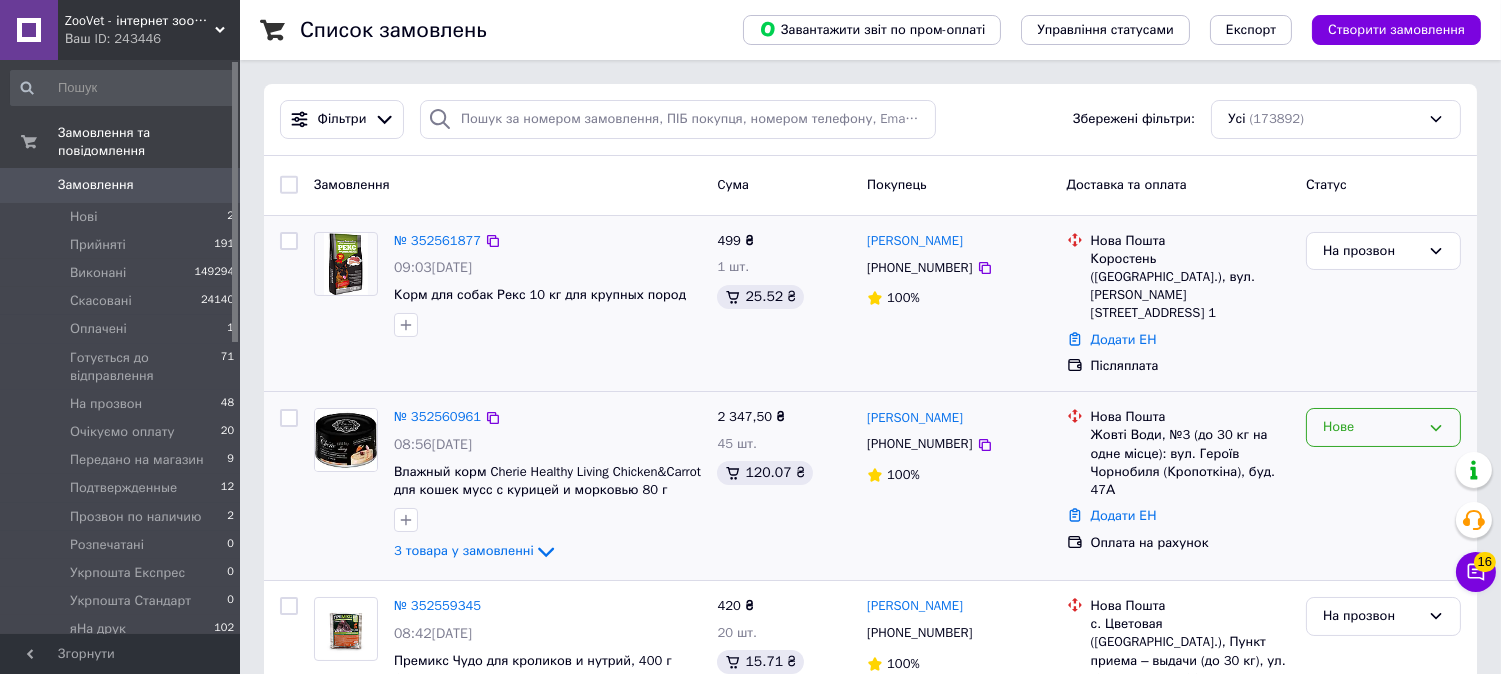 click on "Нове" at bounding box center [1371, 427] 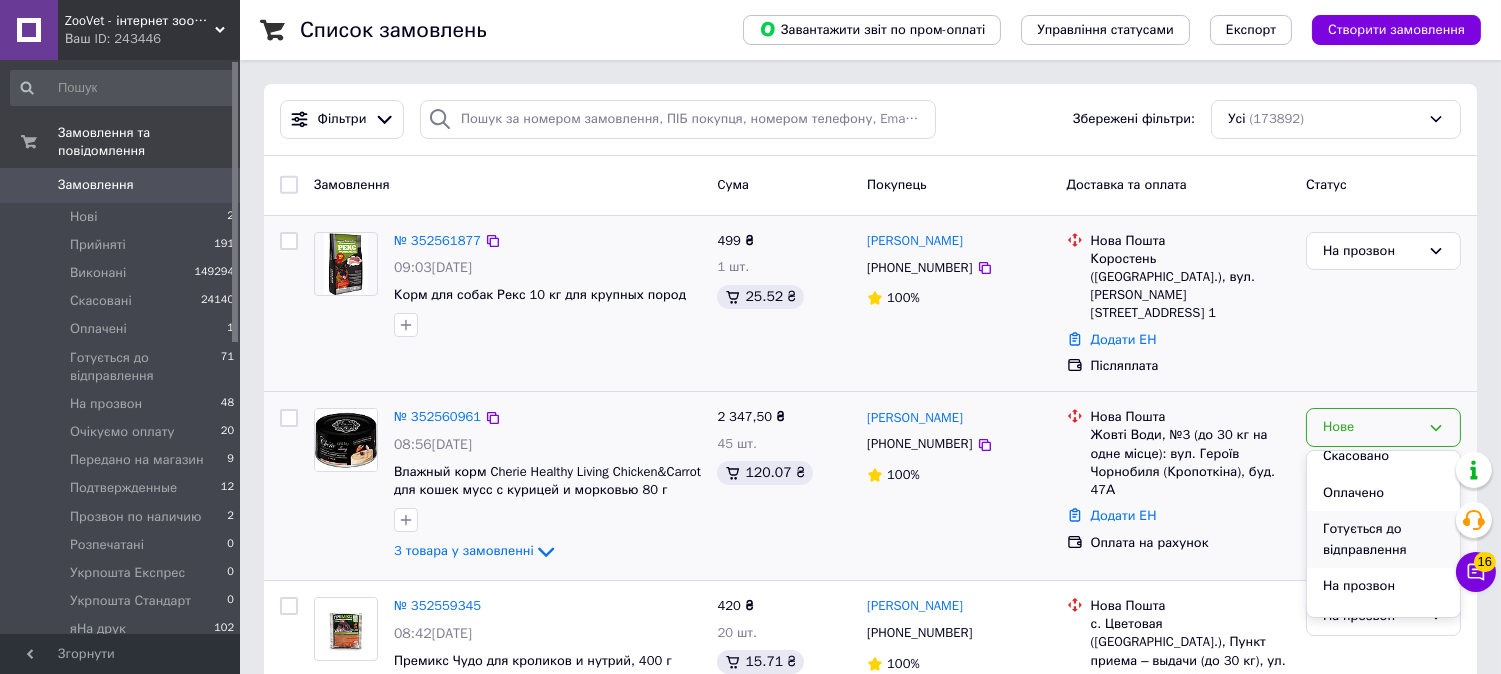 scroll, scrollTop: 111, scrollLeft: 0, axis: vertical 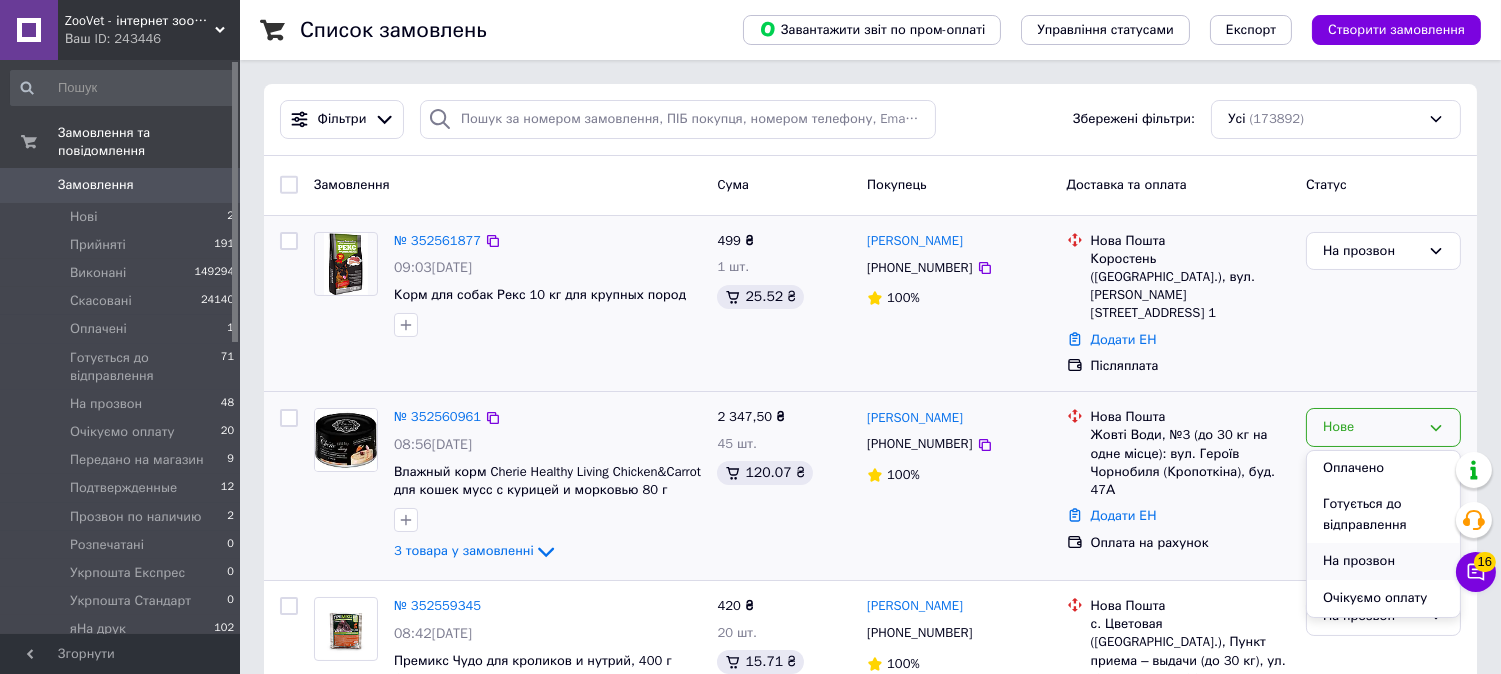 click on "На прозвон" at bounding box center [1383, 561] 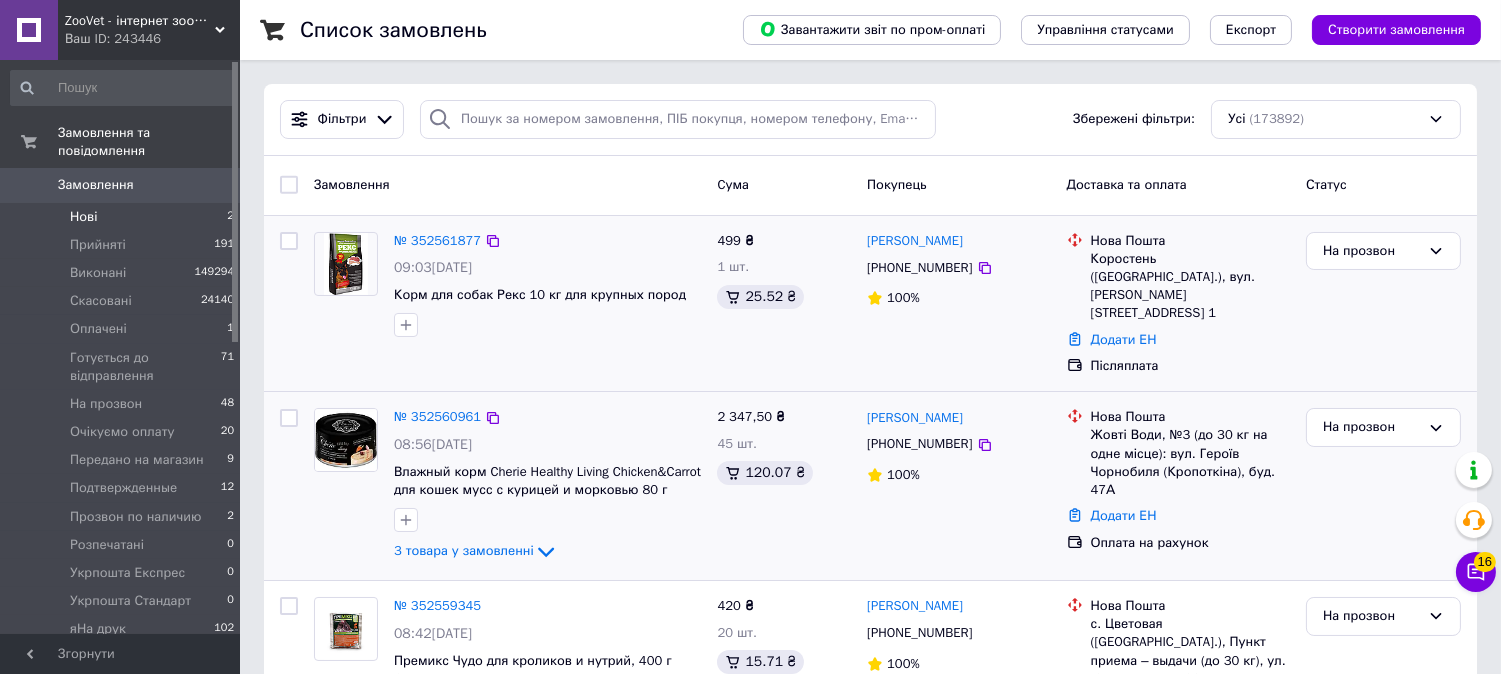 click on "Нові 2" at bounding box center [123, 217] 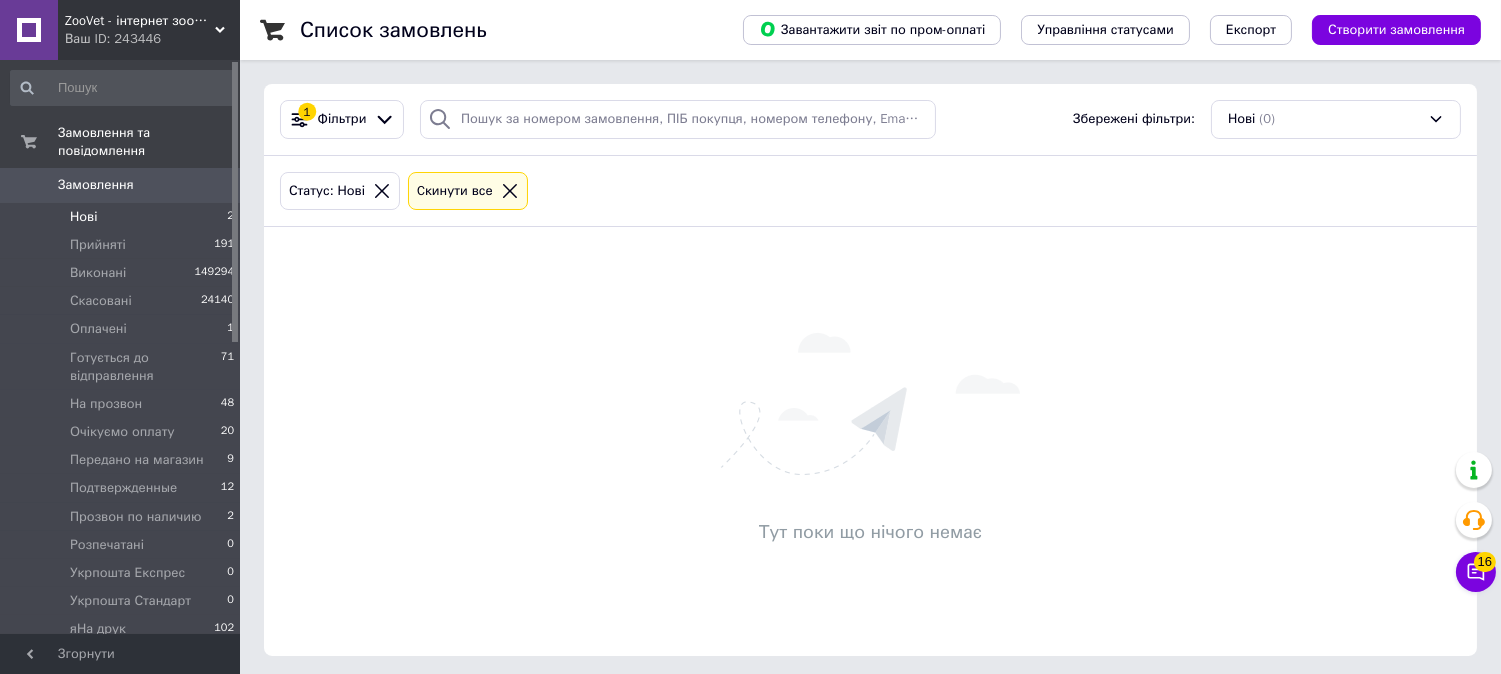 click on "Замовлення" at bounding box center [96, 185] 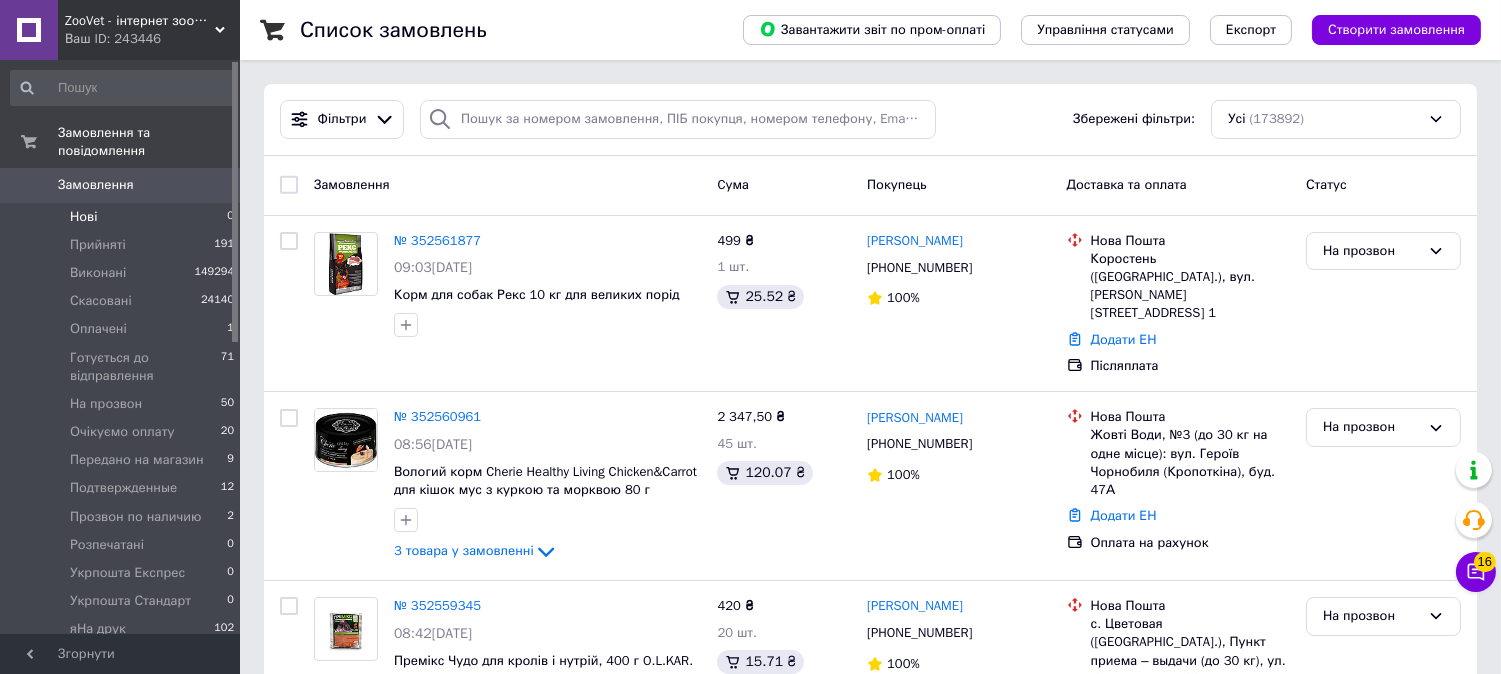 click on "Нові 0" at bounding box center (123, 217) 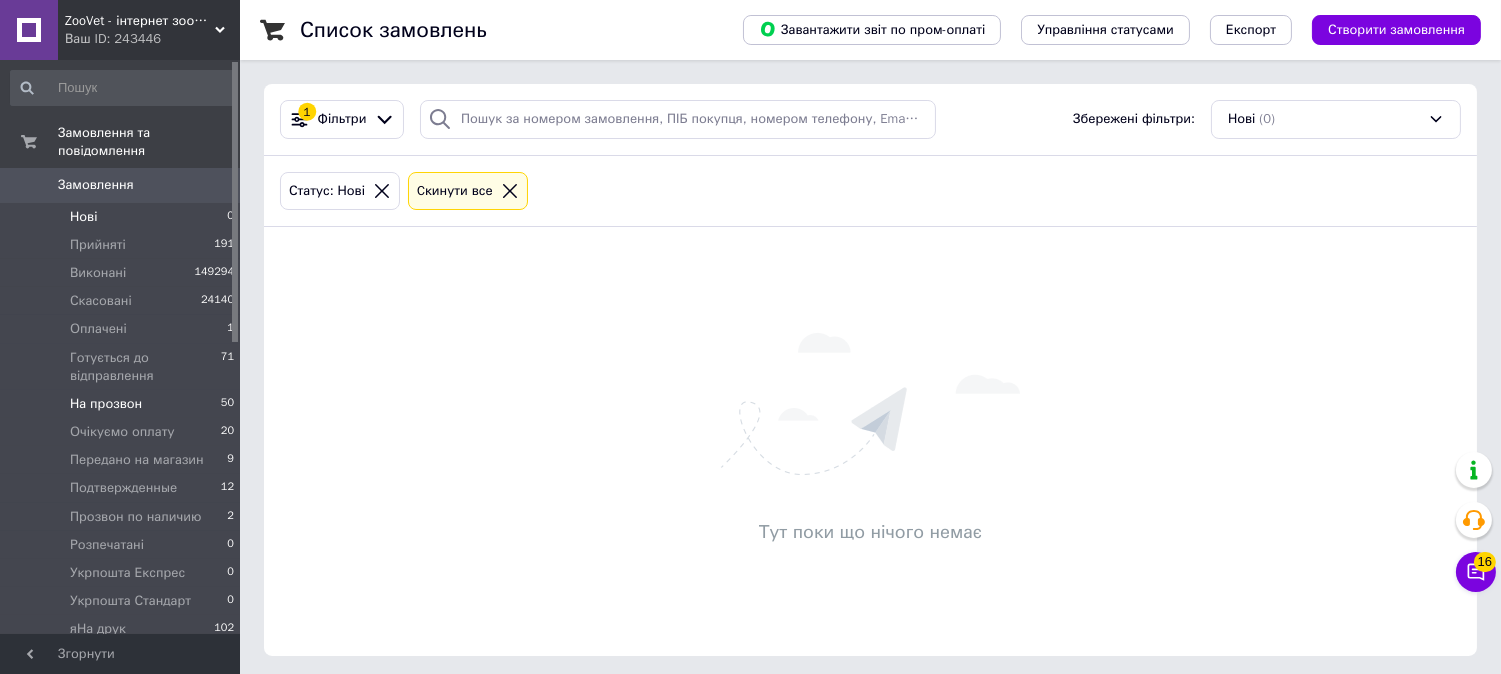 click on "На прозвон" at bounding box center (106, 404) 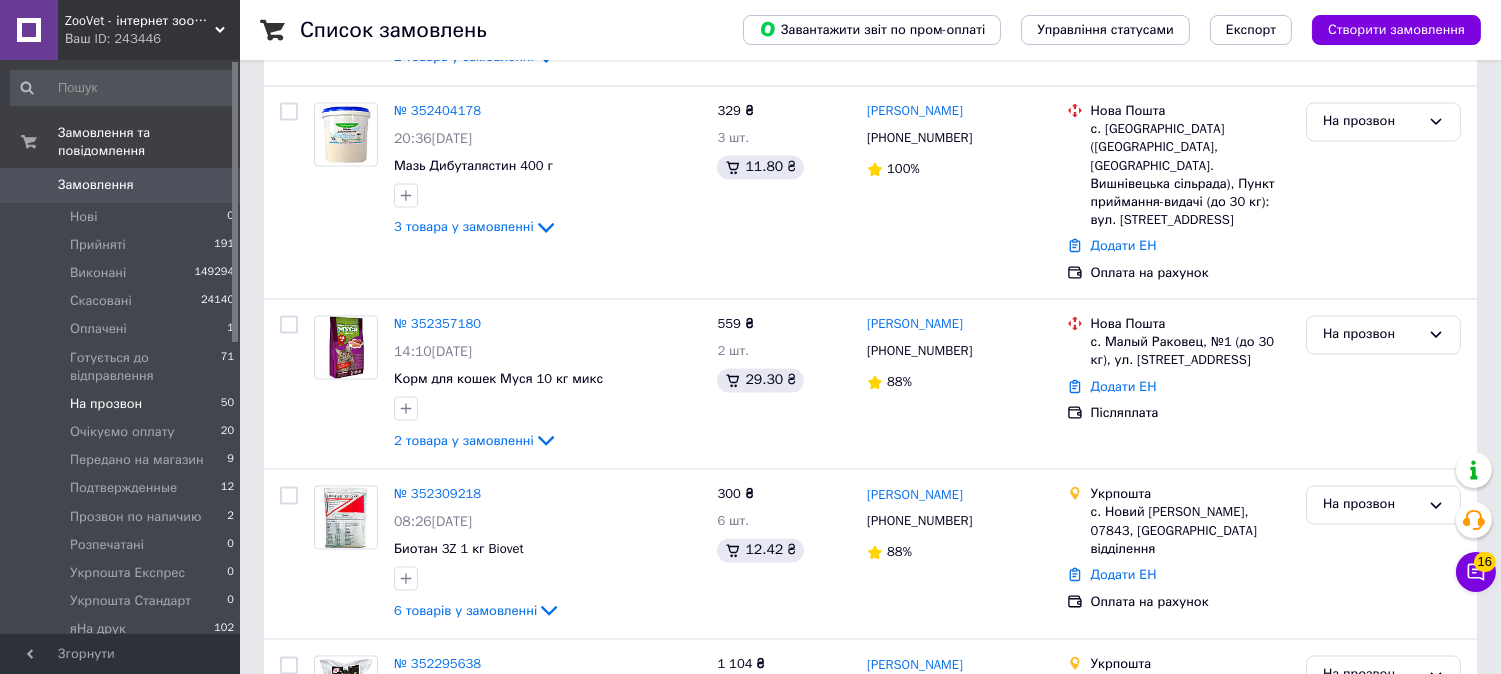 scroll, scrollTop: 8327, scrollLeft: 0, axis: vertical 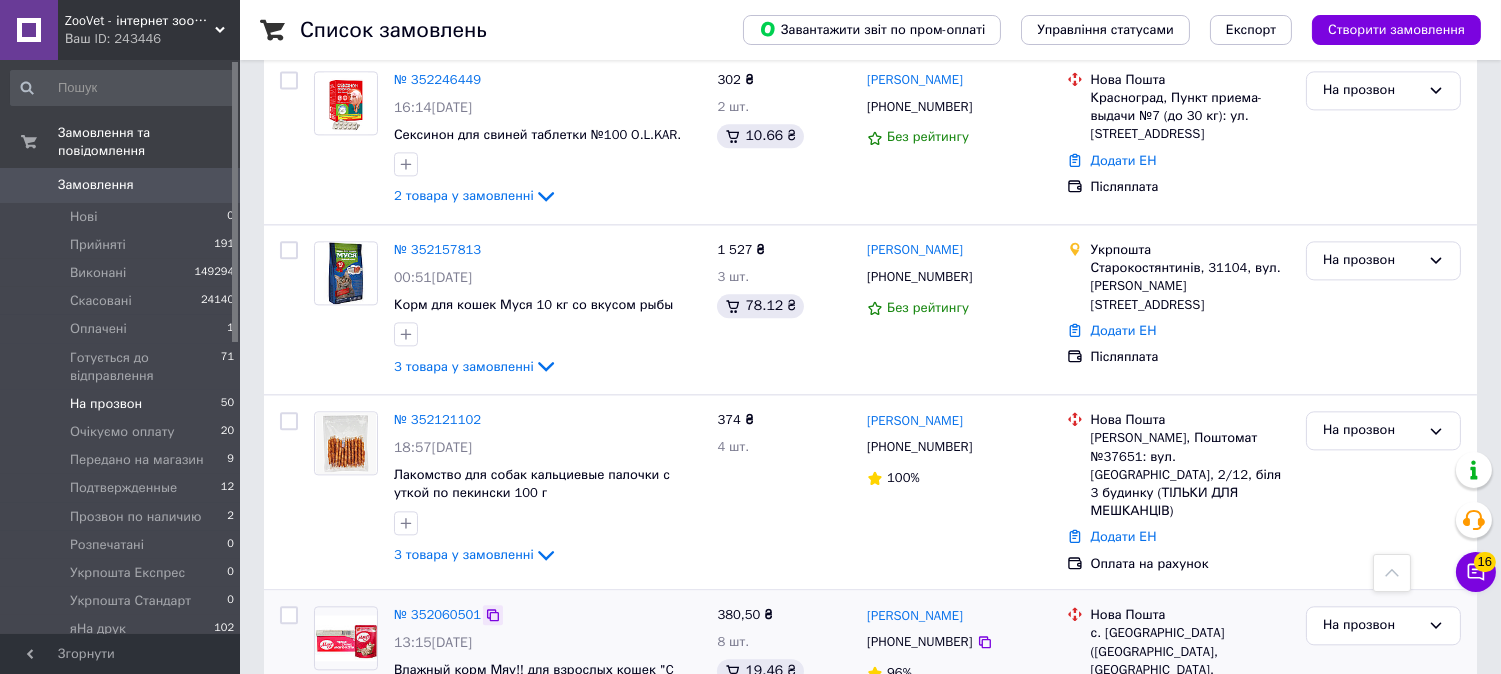 click 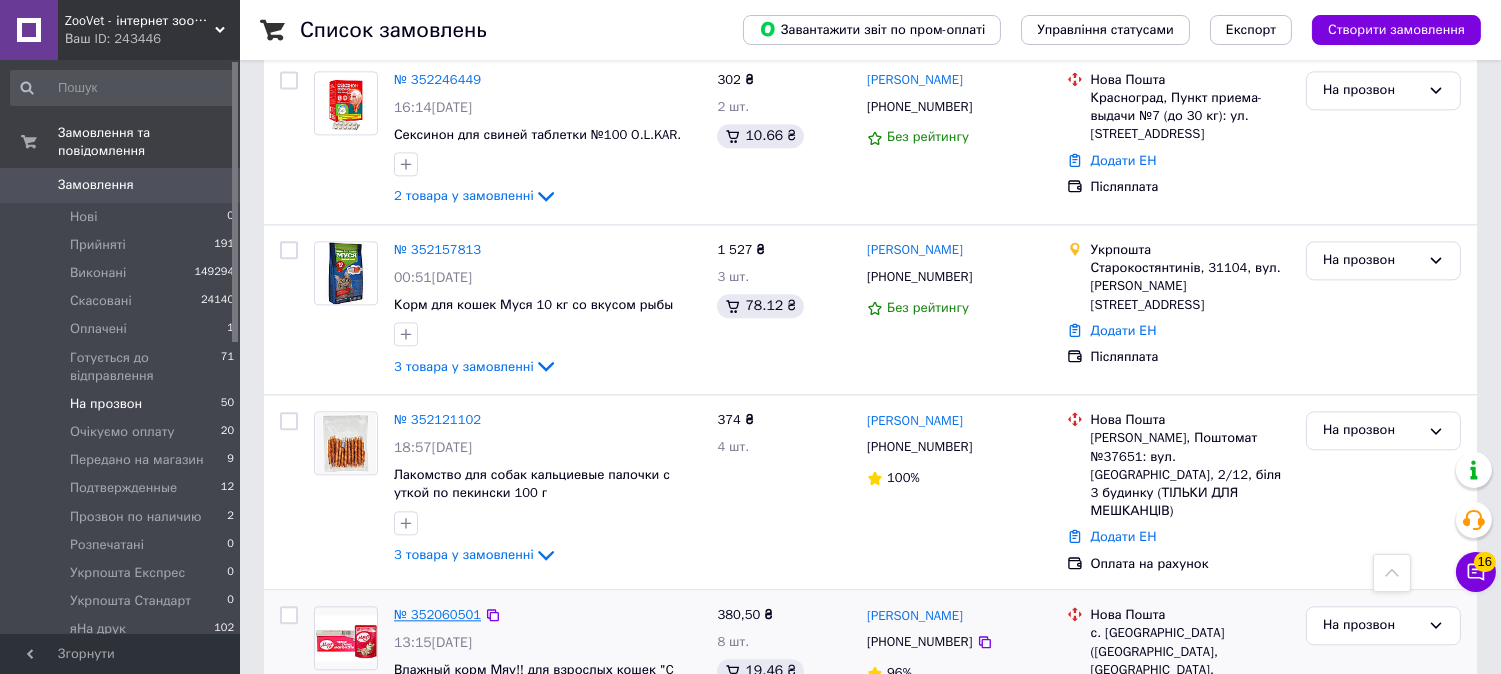 click on "№ 352060501" at bounding box center [437, 614] 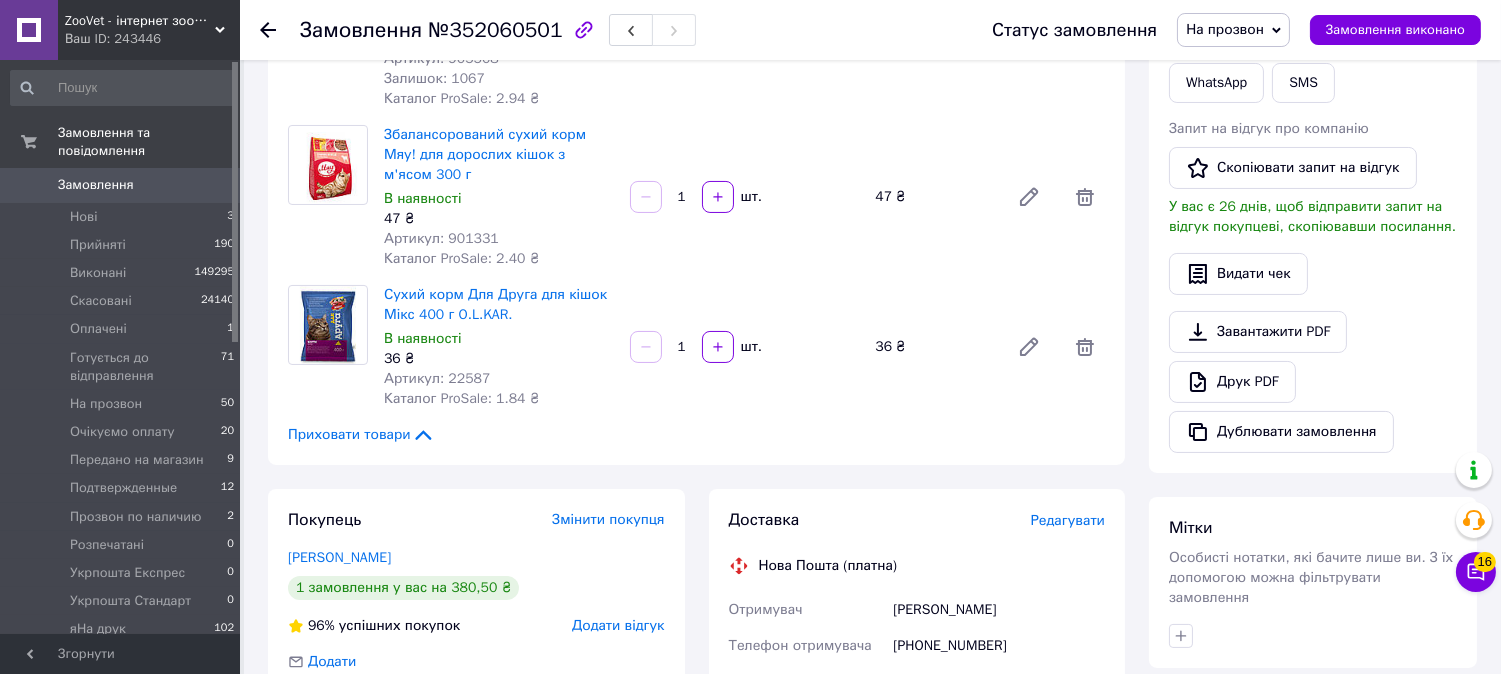 scroll, scrollTop: 314, scrollLeft: 0, axis: vertical 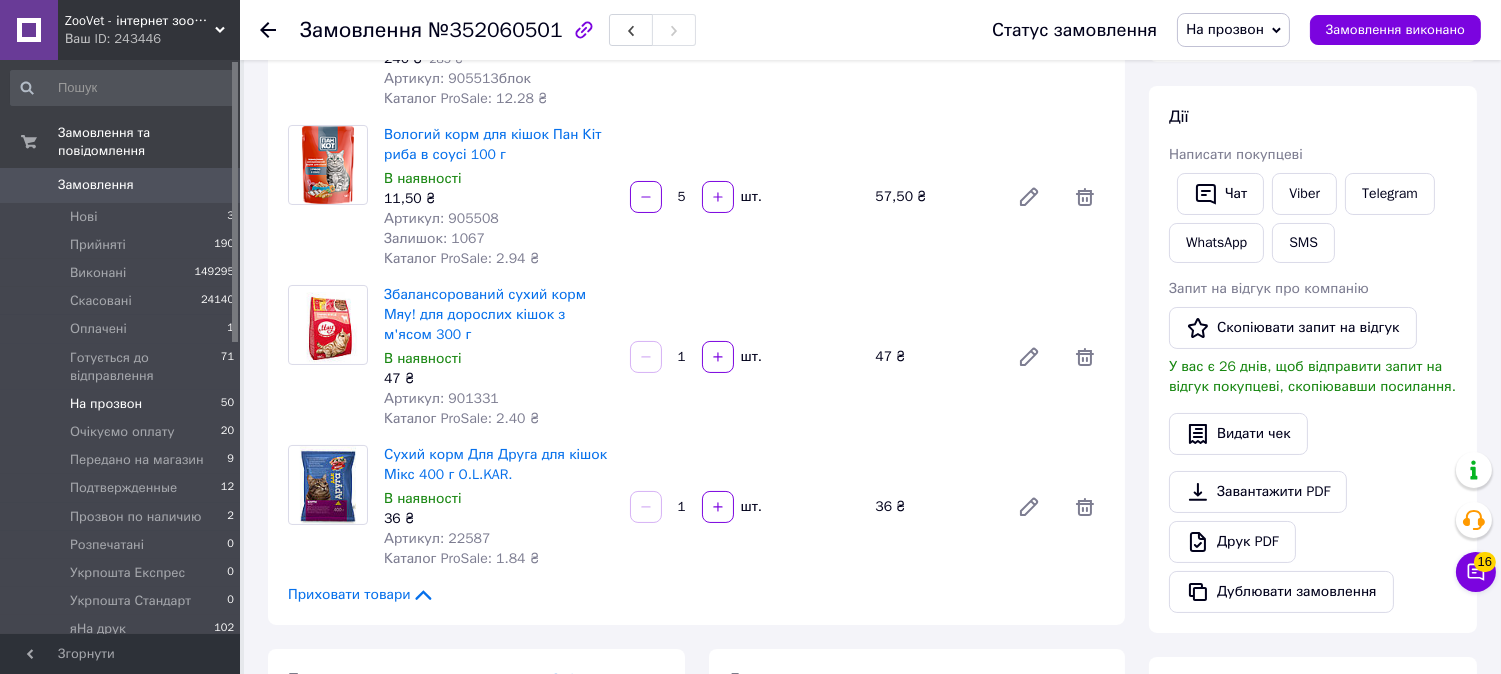 click on "На прозвон" at bounding box center (106, 404) 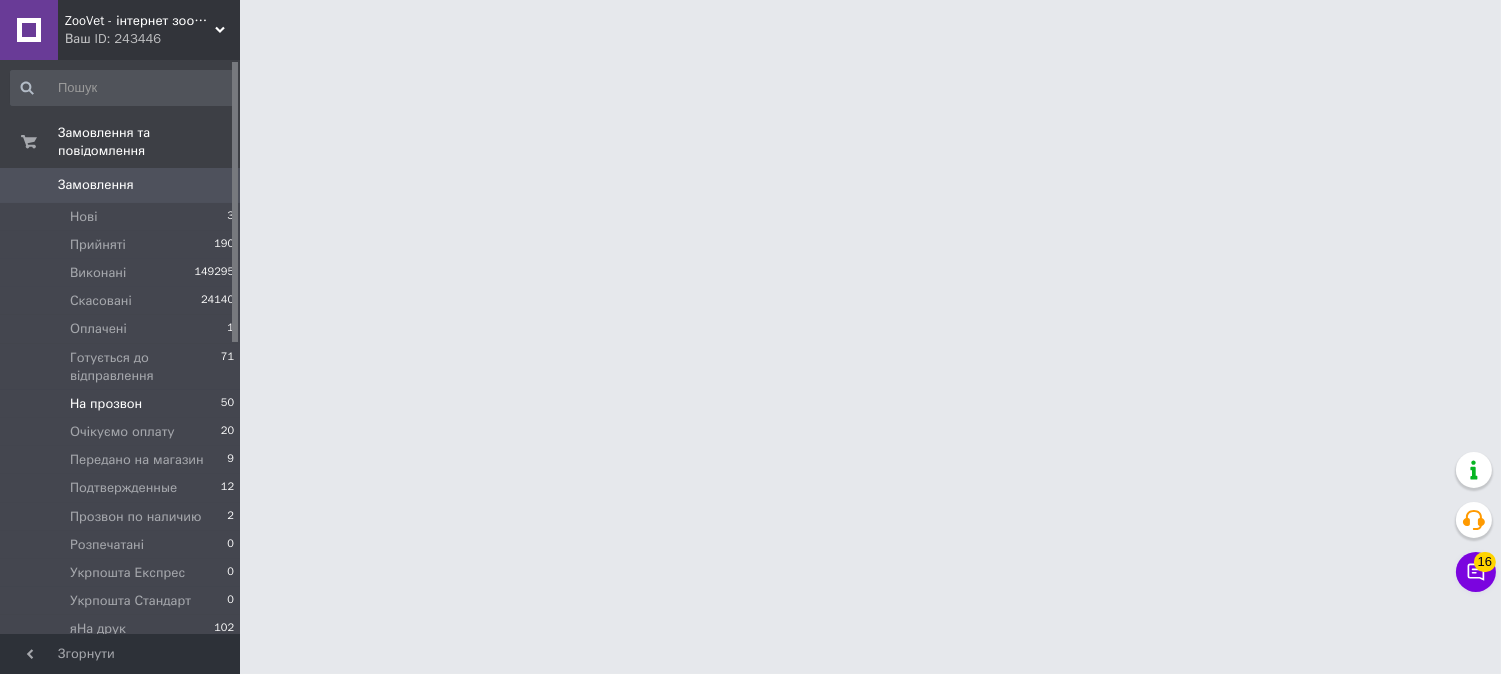 scroll, scrollTop: 0, scrollLeft: 0, axis: both 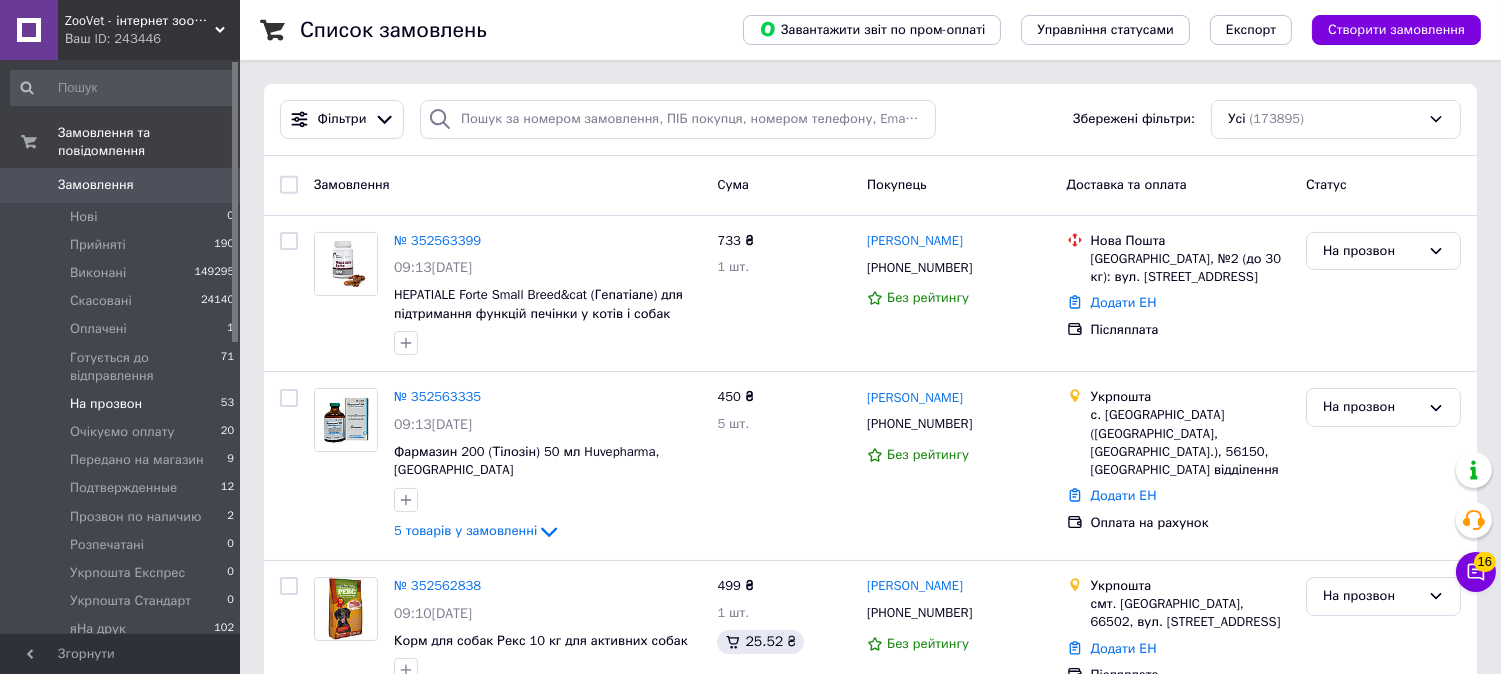 click on "На прозвон 53" at bounding box center [123, 404] 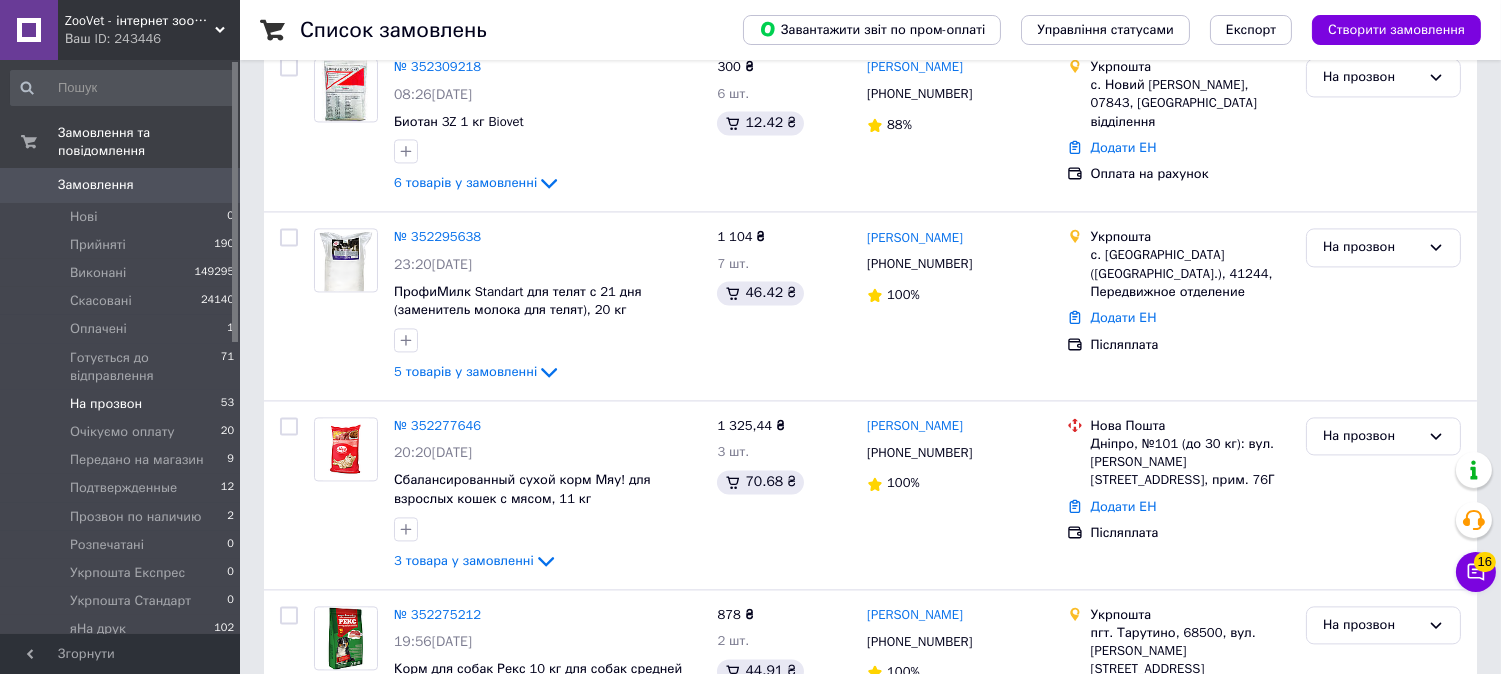 scroll, scrollTop: 8813, scrollLeft: 0, axis: vertical 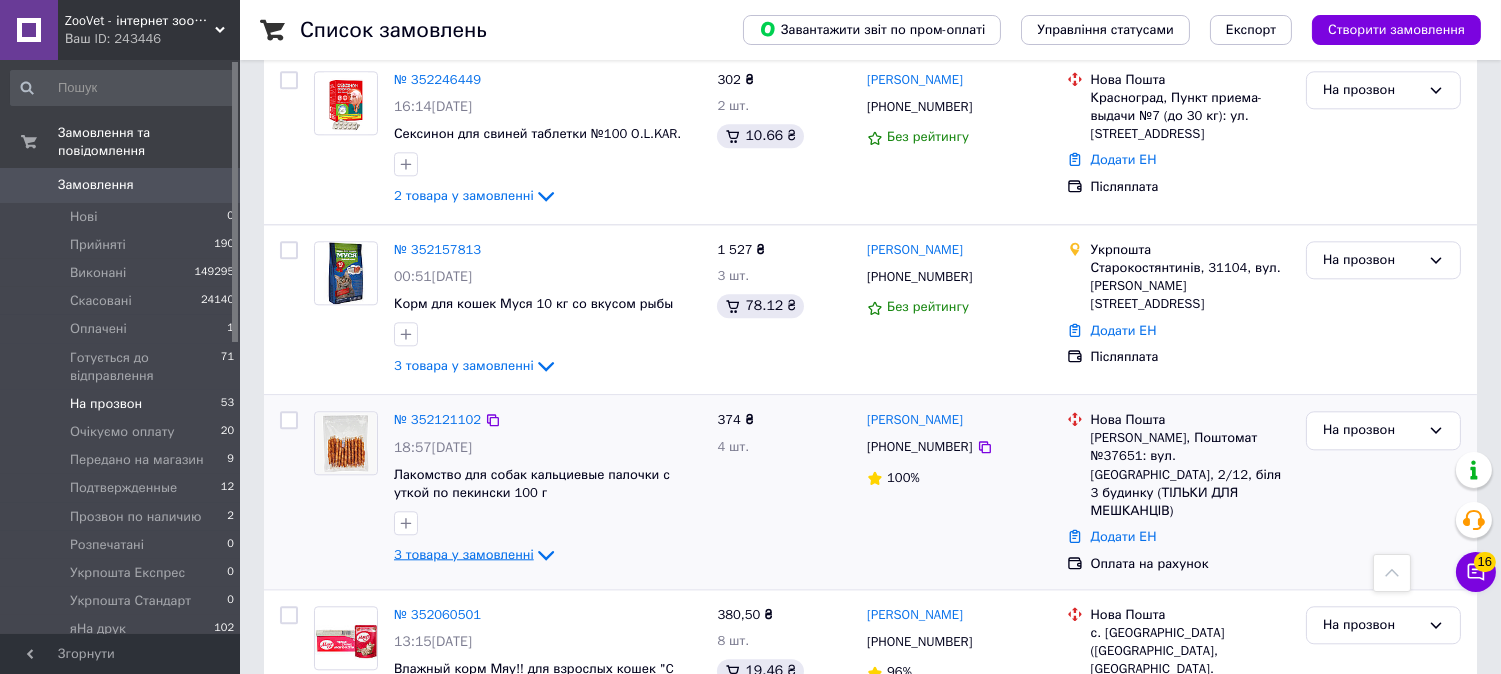 click on "3 товара у замовленні" at bounding box center (464, 553) 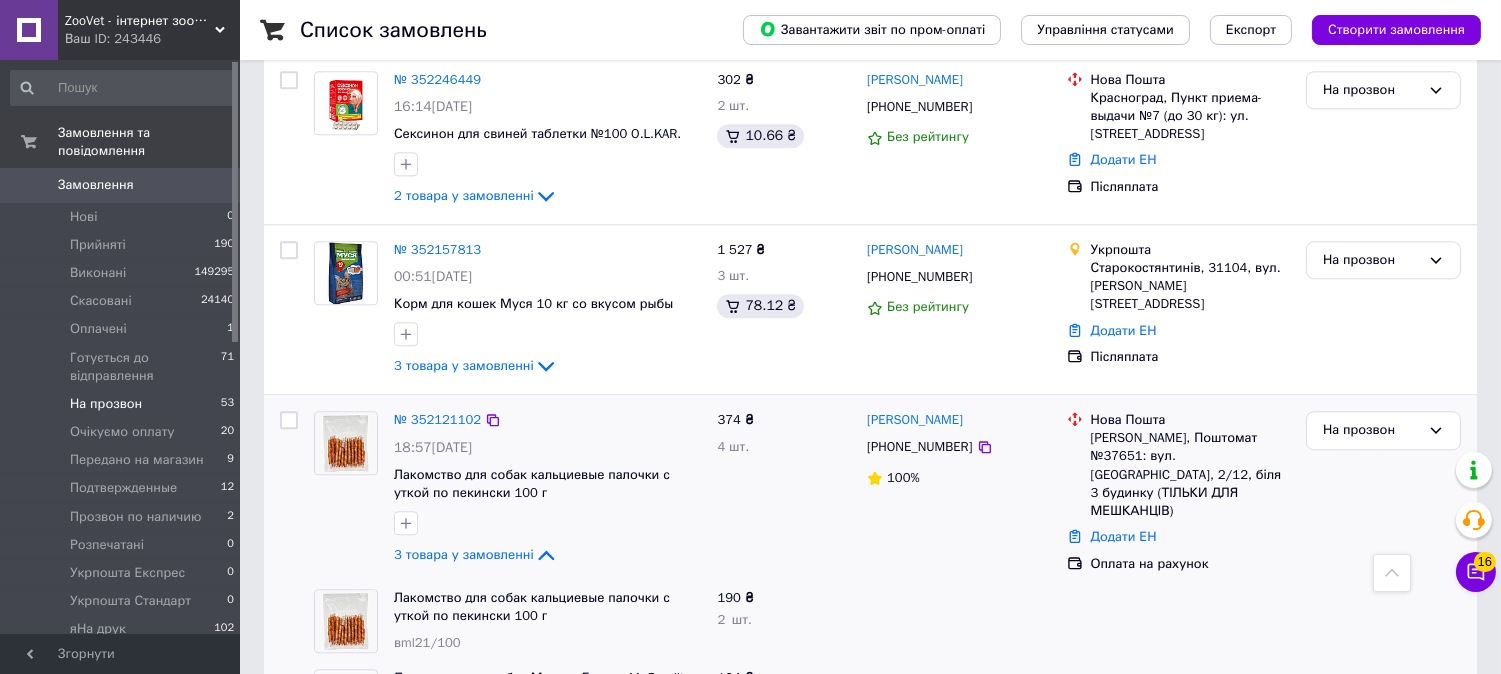 click on "№ 352121102 18:57, 10.07.2025 Лакомство для собак кальциевые палочки с уткой по пекински 100 г 3 товара у замовленні" at bounding box center [547, 489] 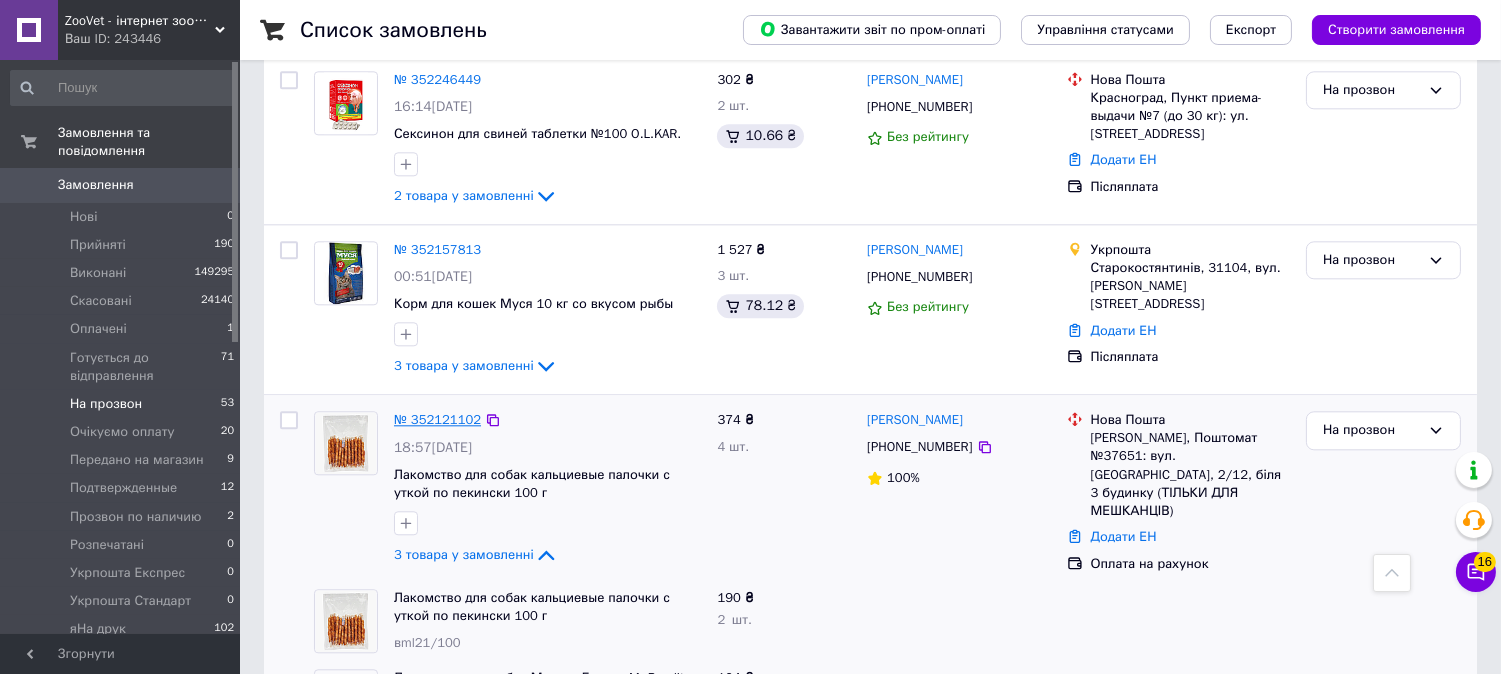 click on "№ 352121102" at bounding box center (437, 419) 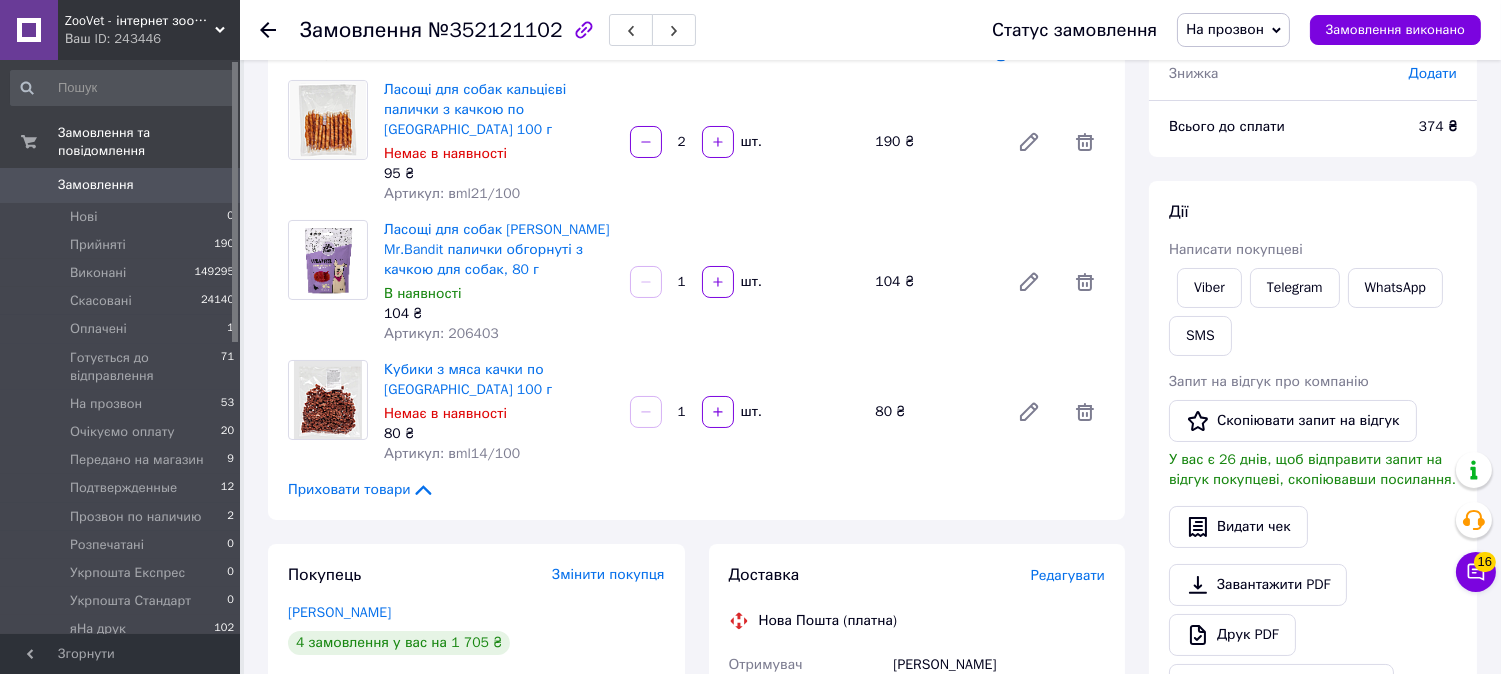 scroll, scrollTop: 111, scrollLeft: 0, axis: vertical 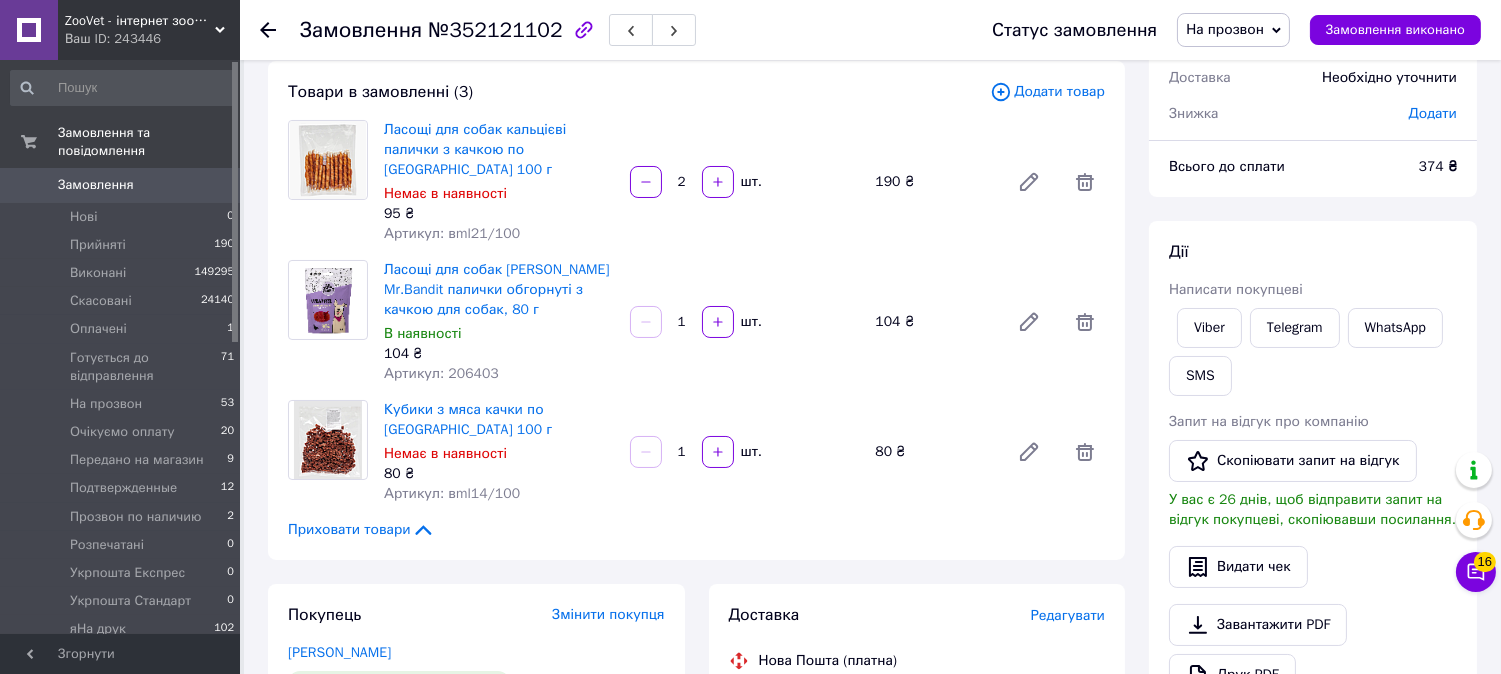 click on "На прозвон" at bounding box center (1225, 29) 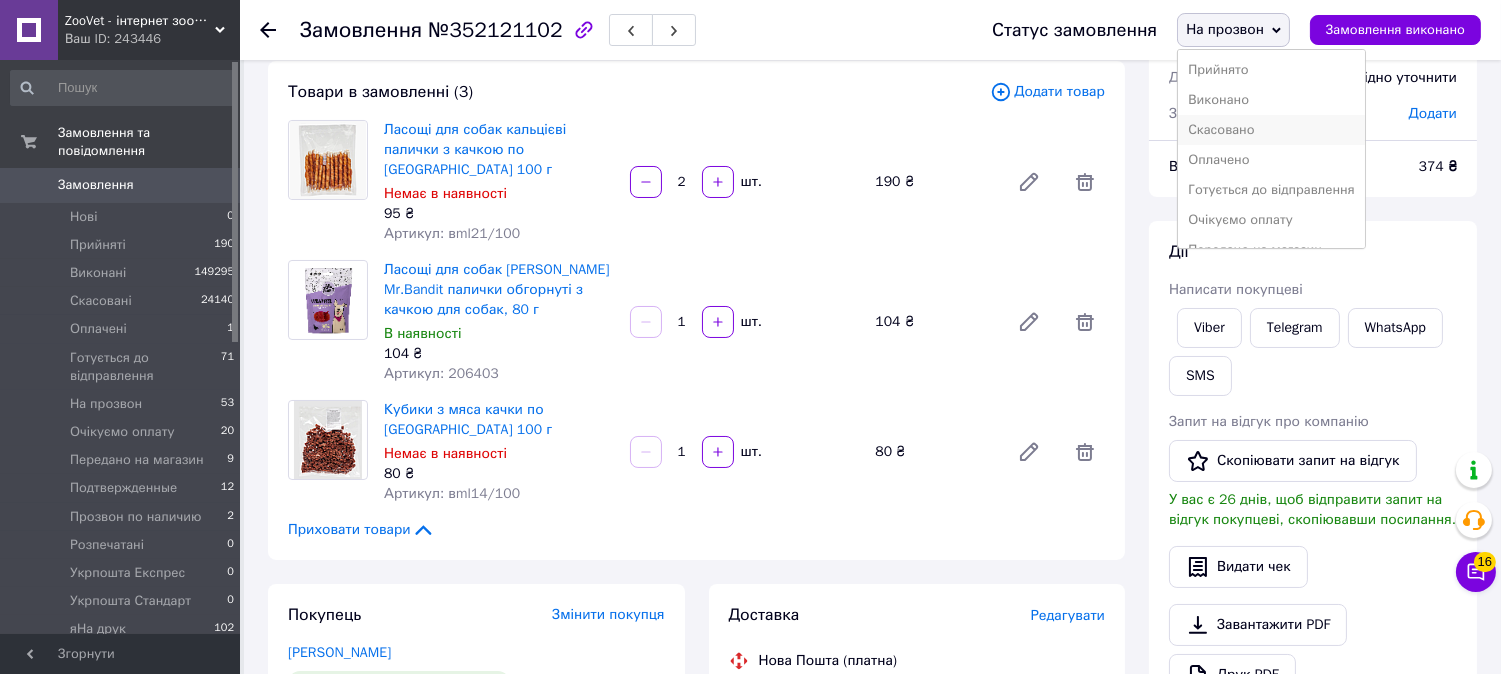 click on "Скасовано" at bounding box center [1271, 130] 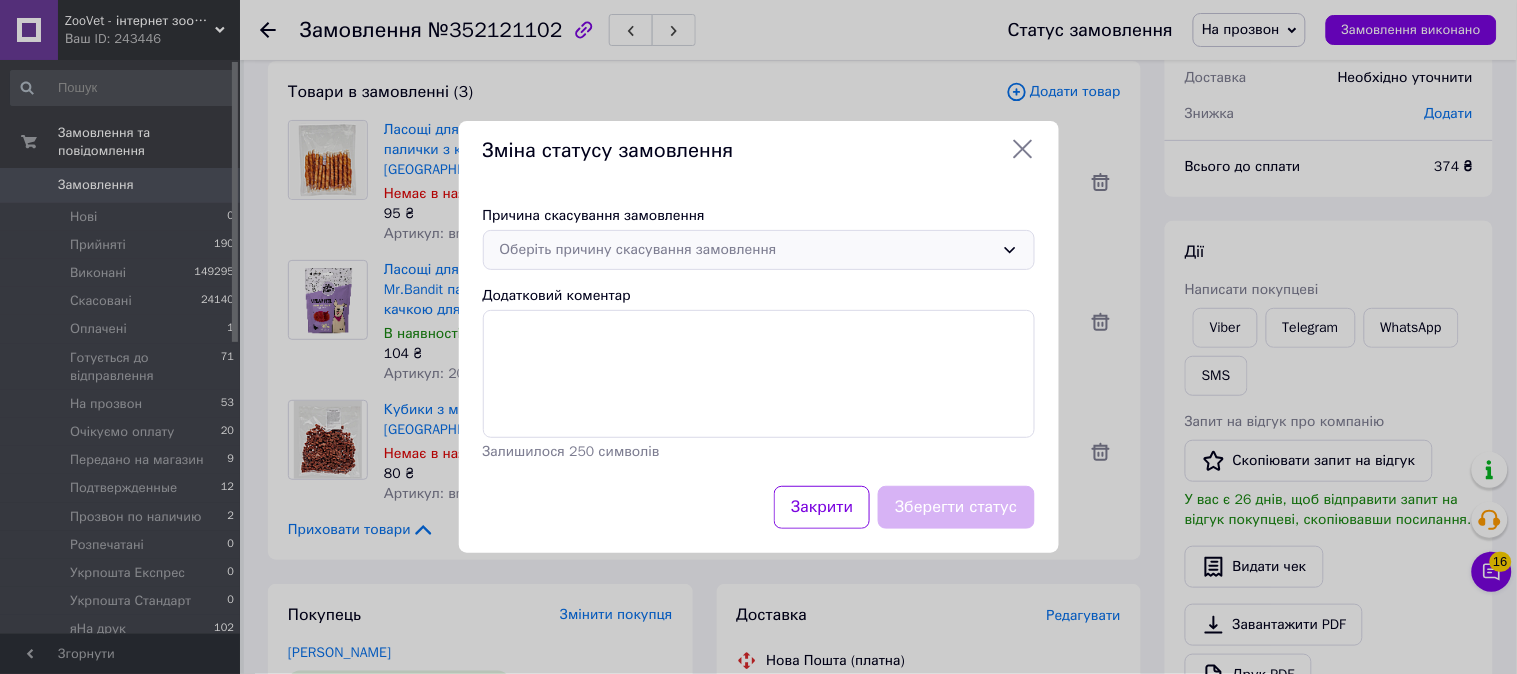 click on "Оберіть причину скасування замовлення" at bounding box center (747, 250) 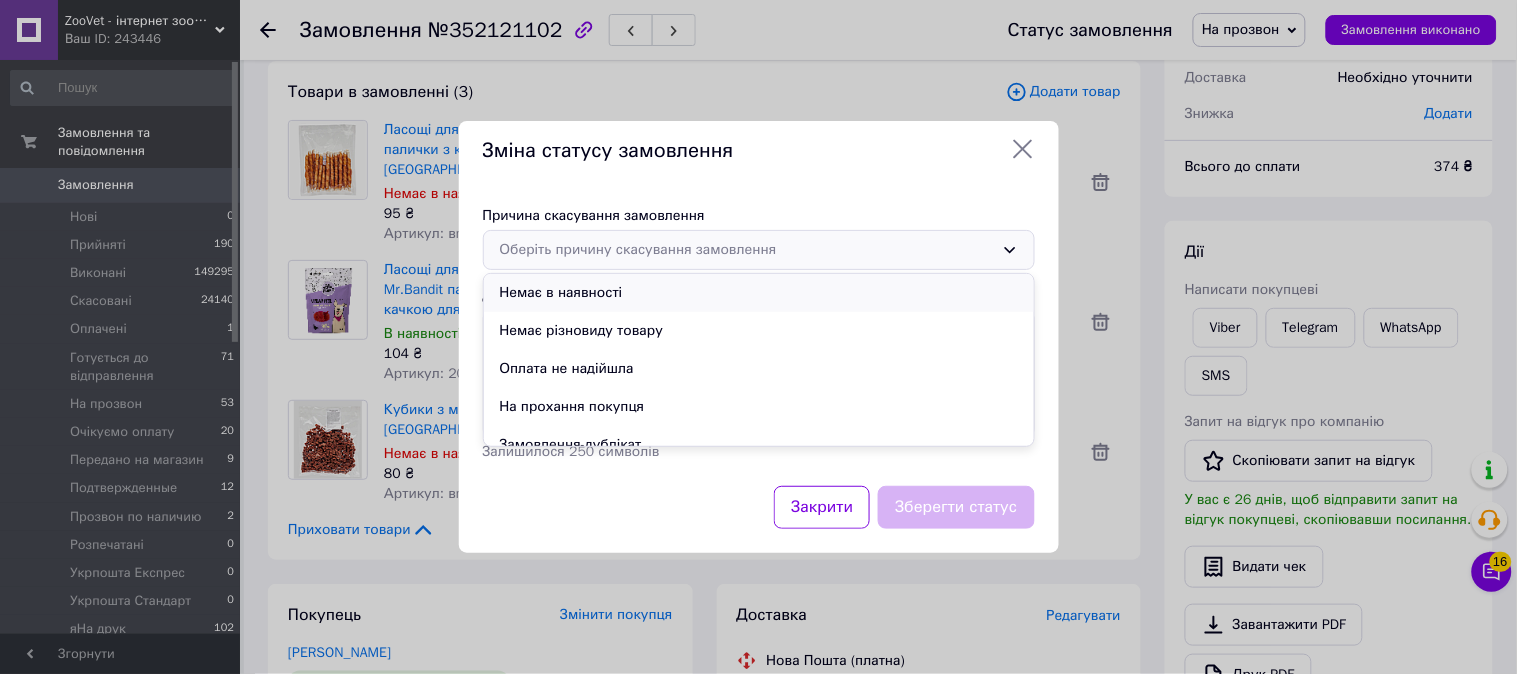 click on "Немає в наявності" at bounding box center [759, 293] 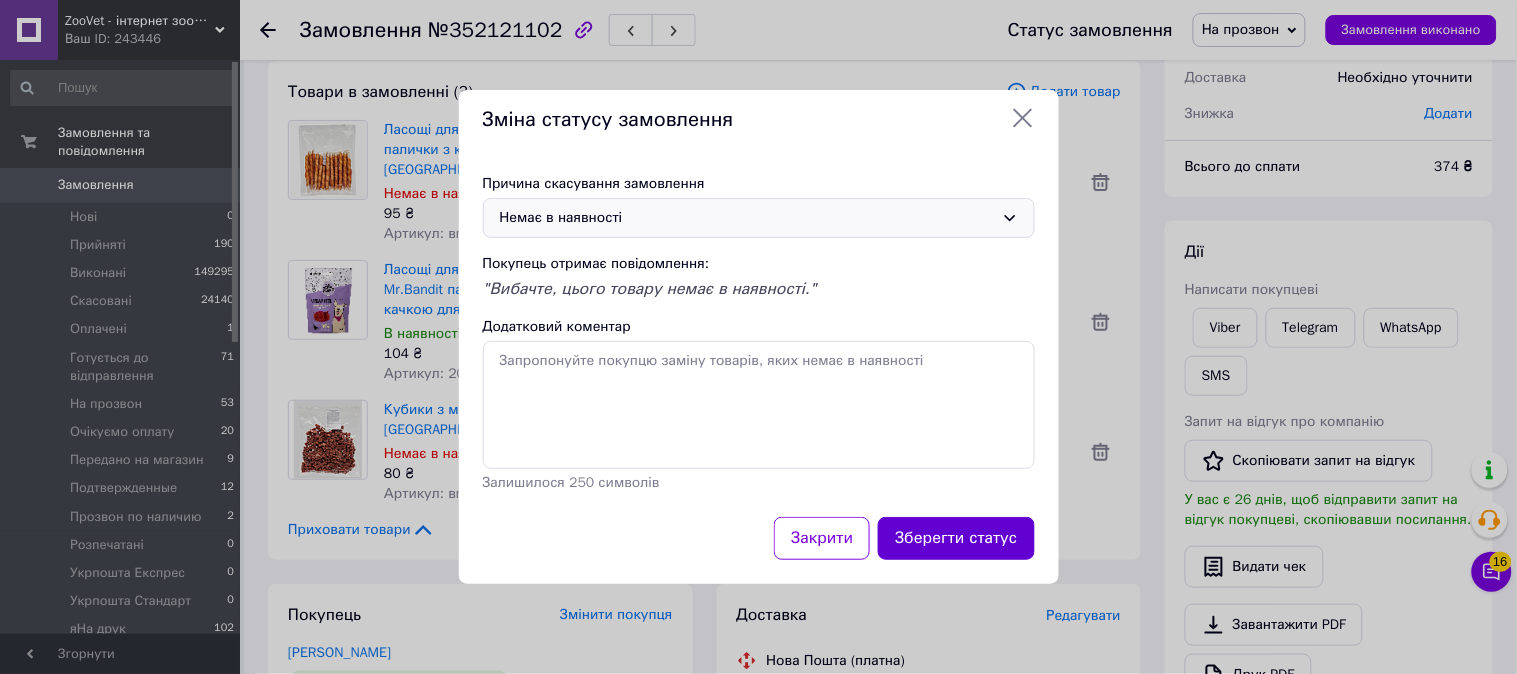 click on "Зберегти статус" at bounding box center [956, 538] 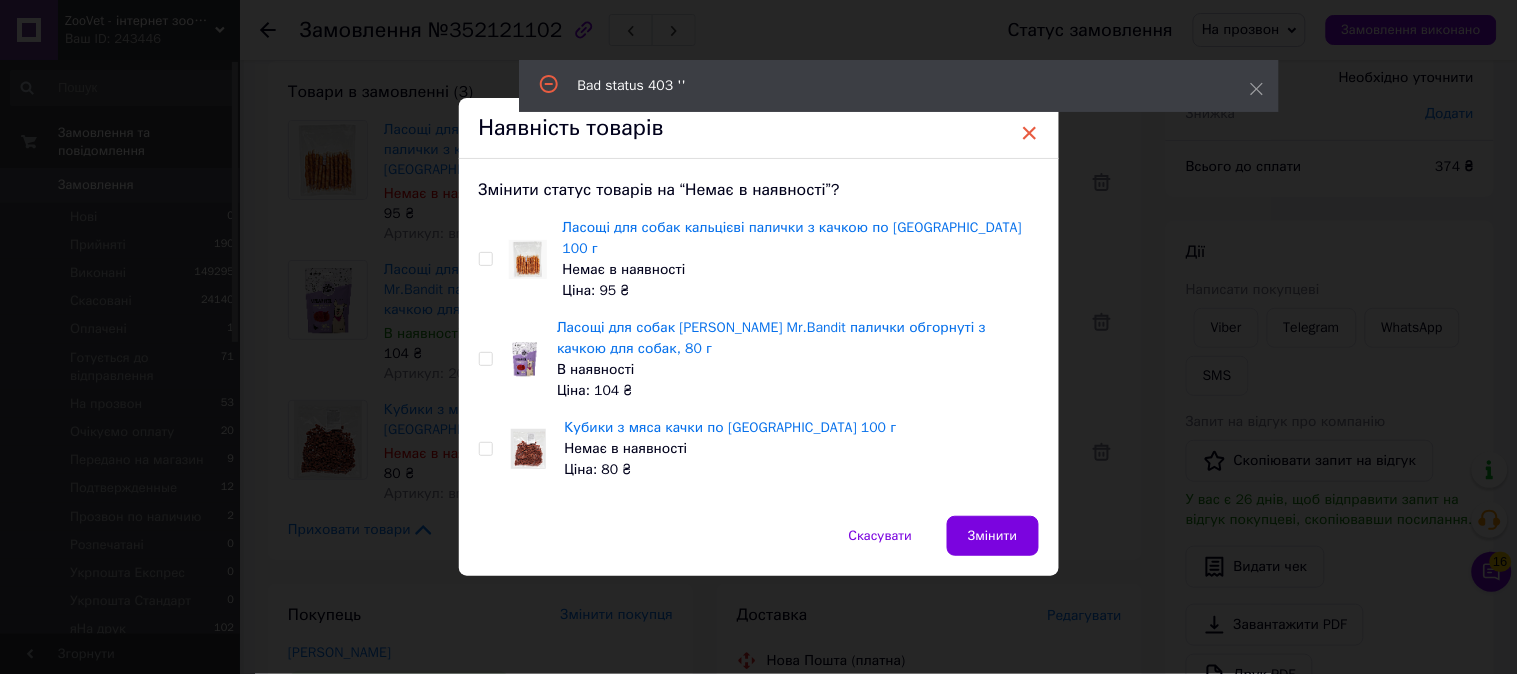 click on "×" at bounding box center (1030, 133) 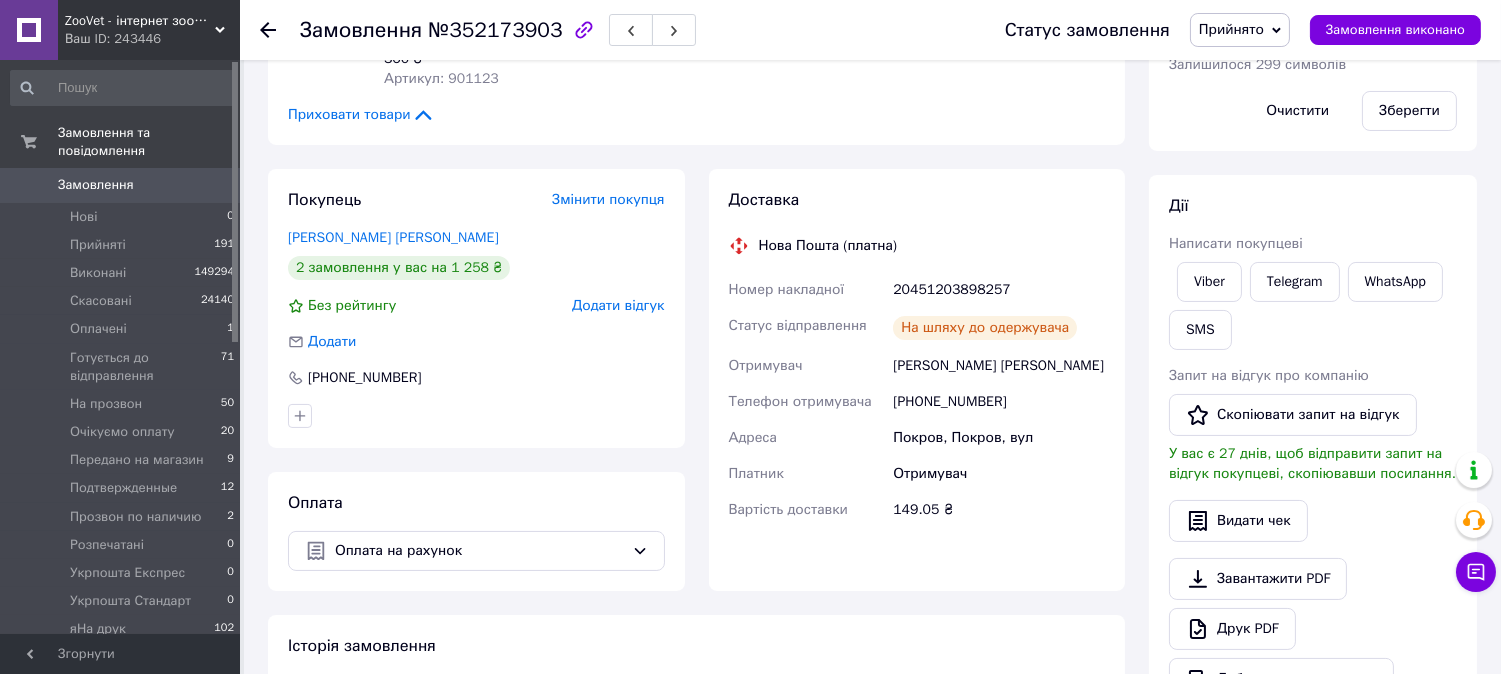 scroll, scrollTop: 444, scrollLeft: 0, axis: vertical 